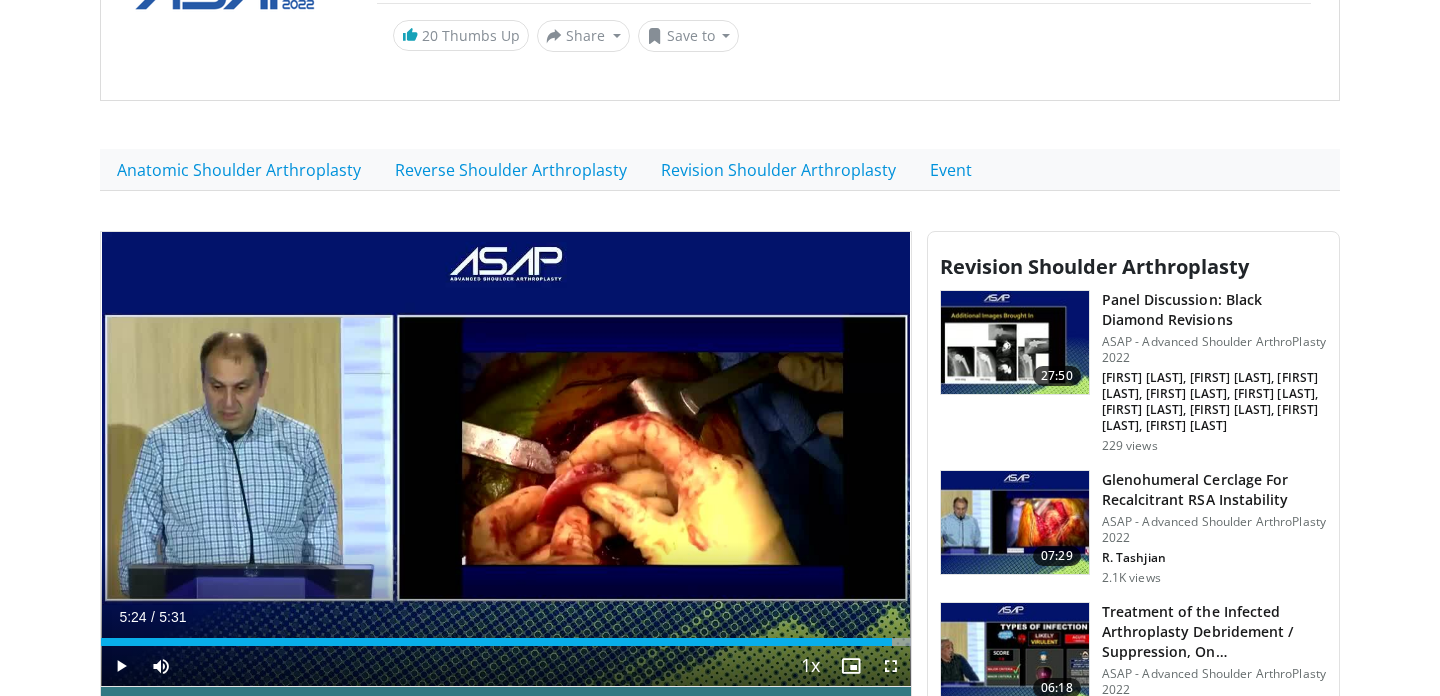 scroll, scrollTop: 274, scrollLeft: 0, axis: vertical 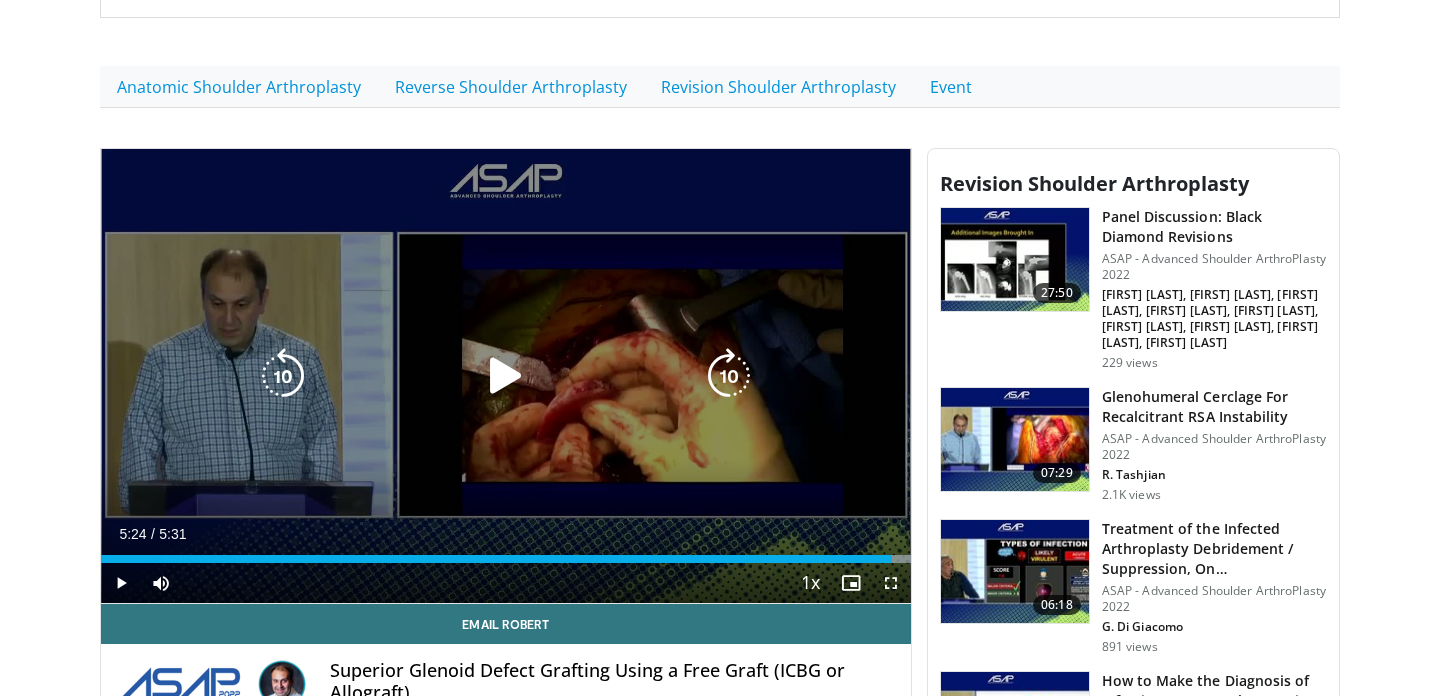 click at bounding box center [506, 376] 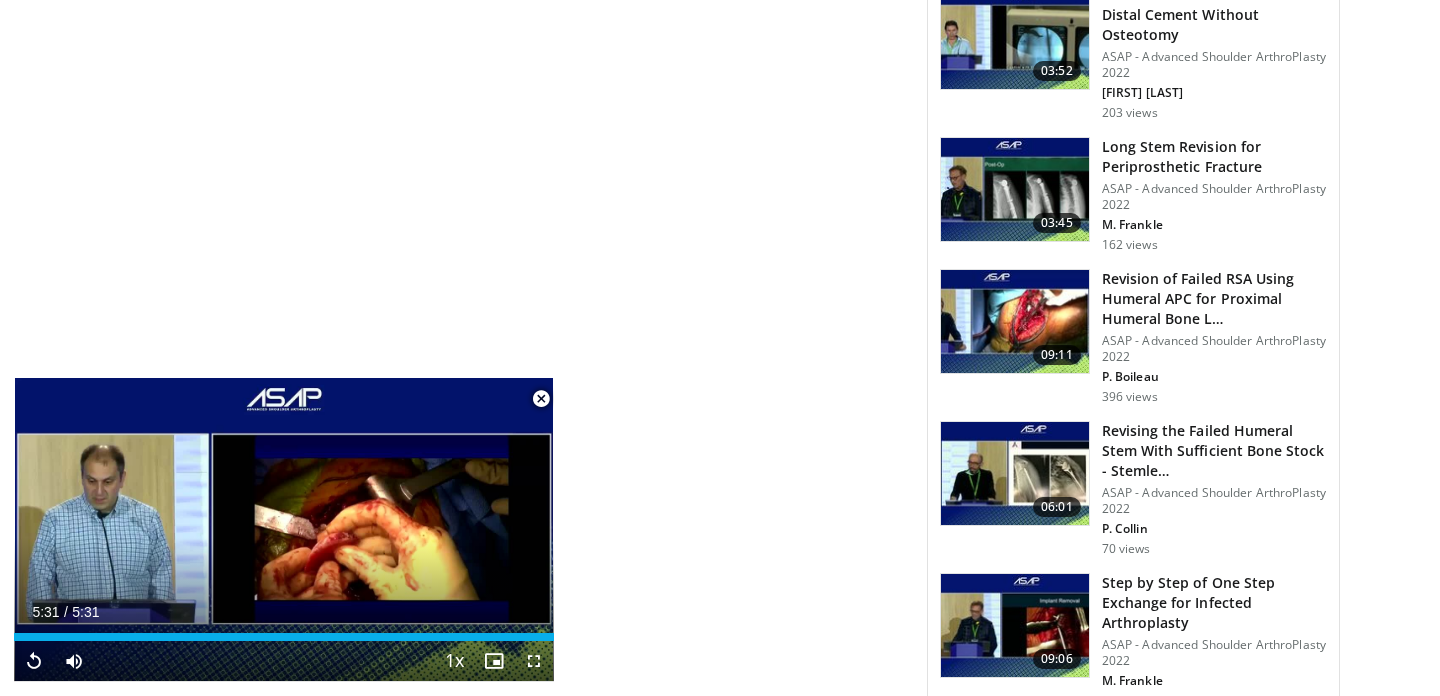 scroll, scrollTop: 4260, scrollLeft: 0, axis: vertical 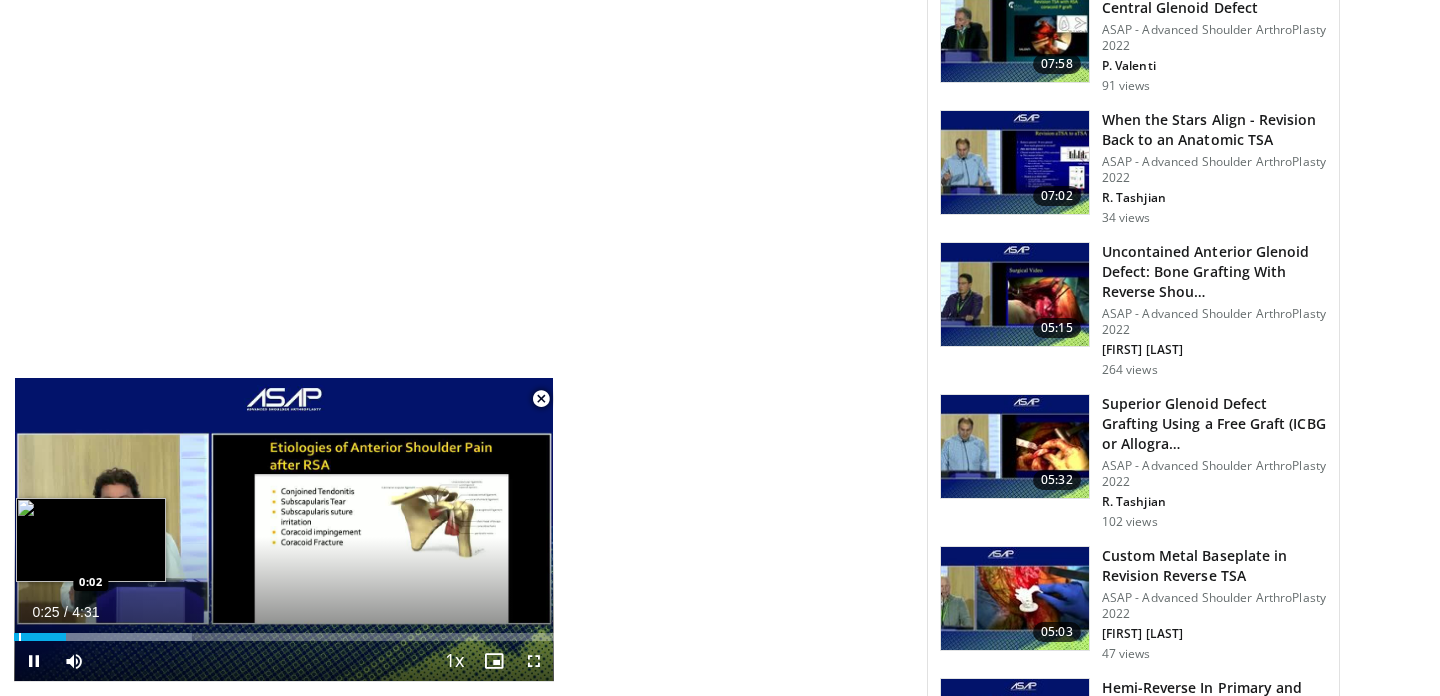 click at bounding box center [20, 637] 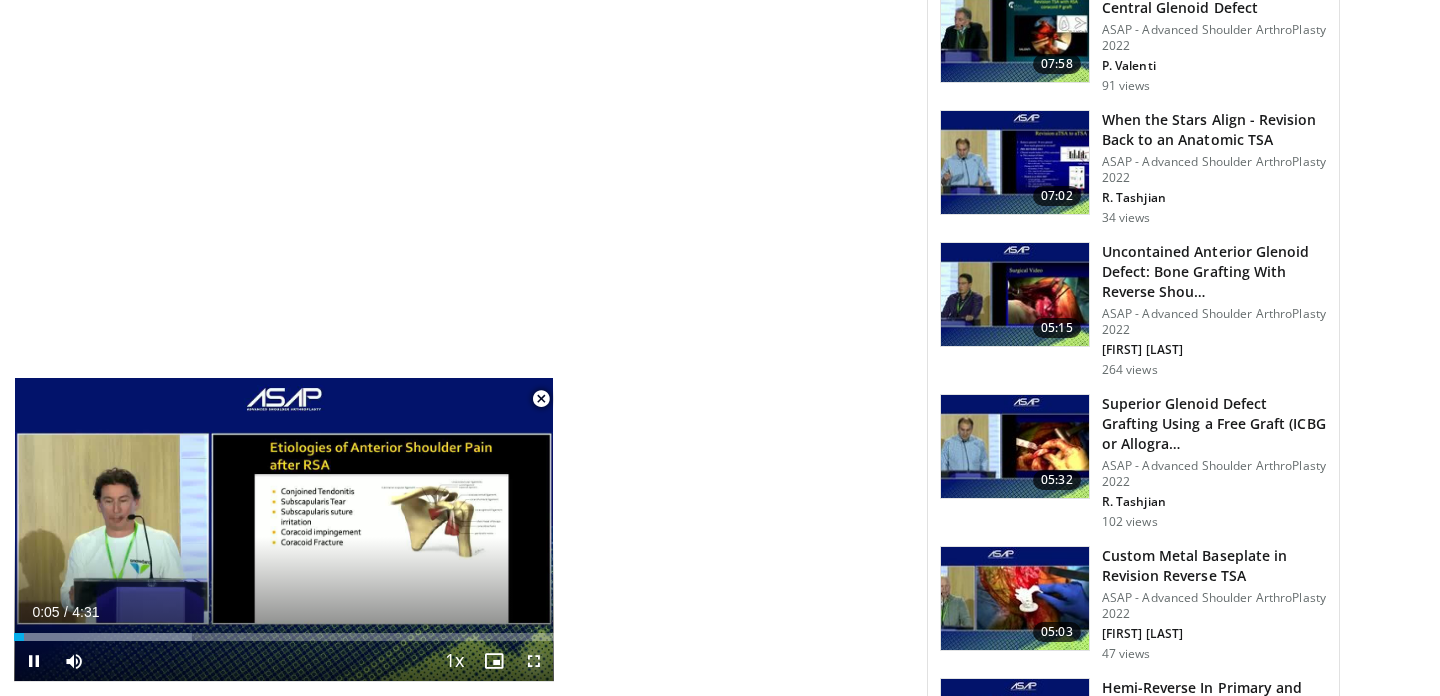 click at bounding box center [534, 661] 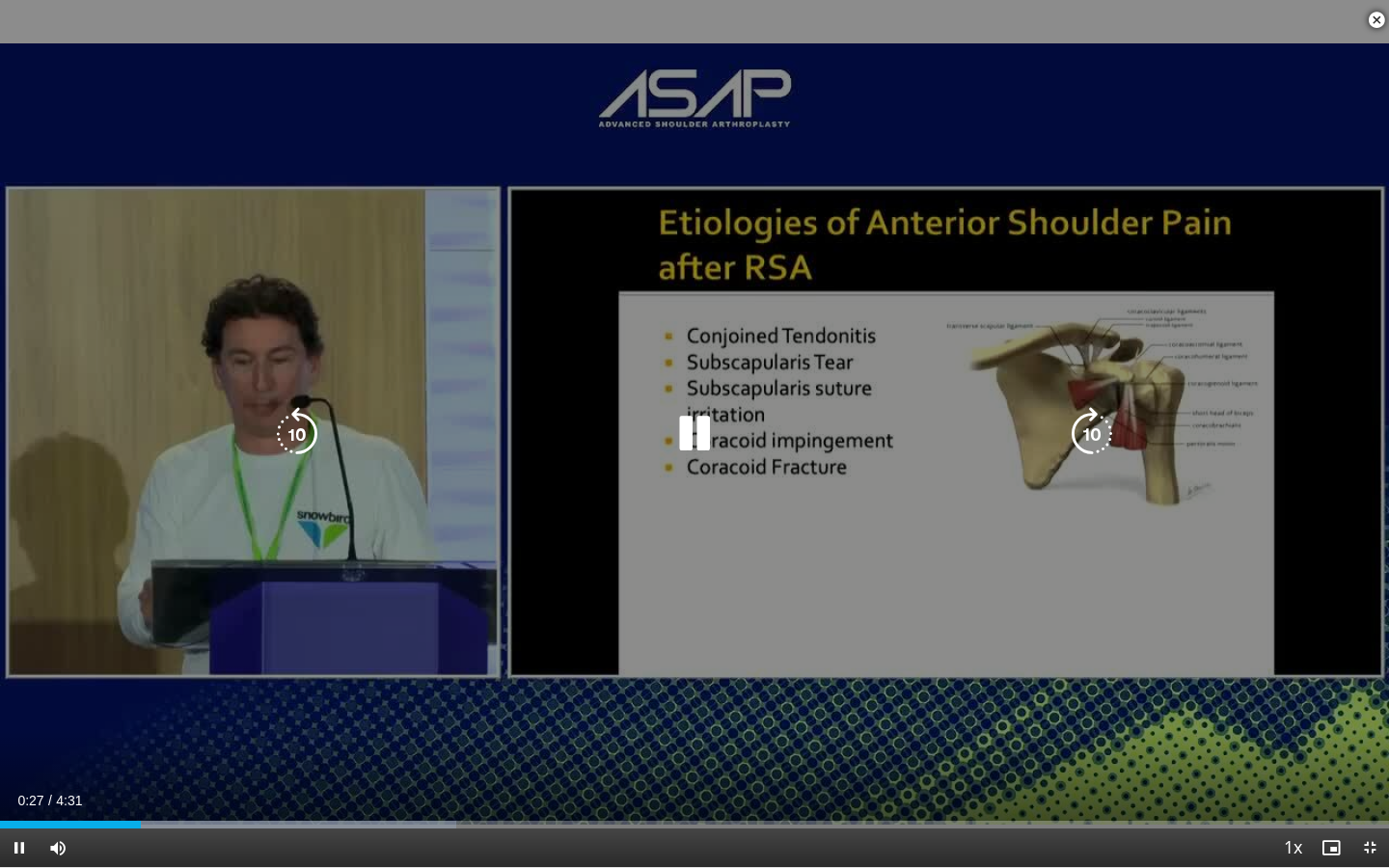 click on "10 seconds
Tap to unmute" at bounding box center [694, 433] 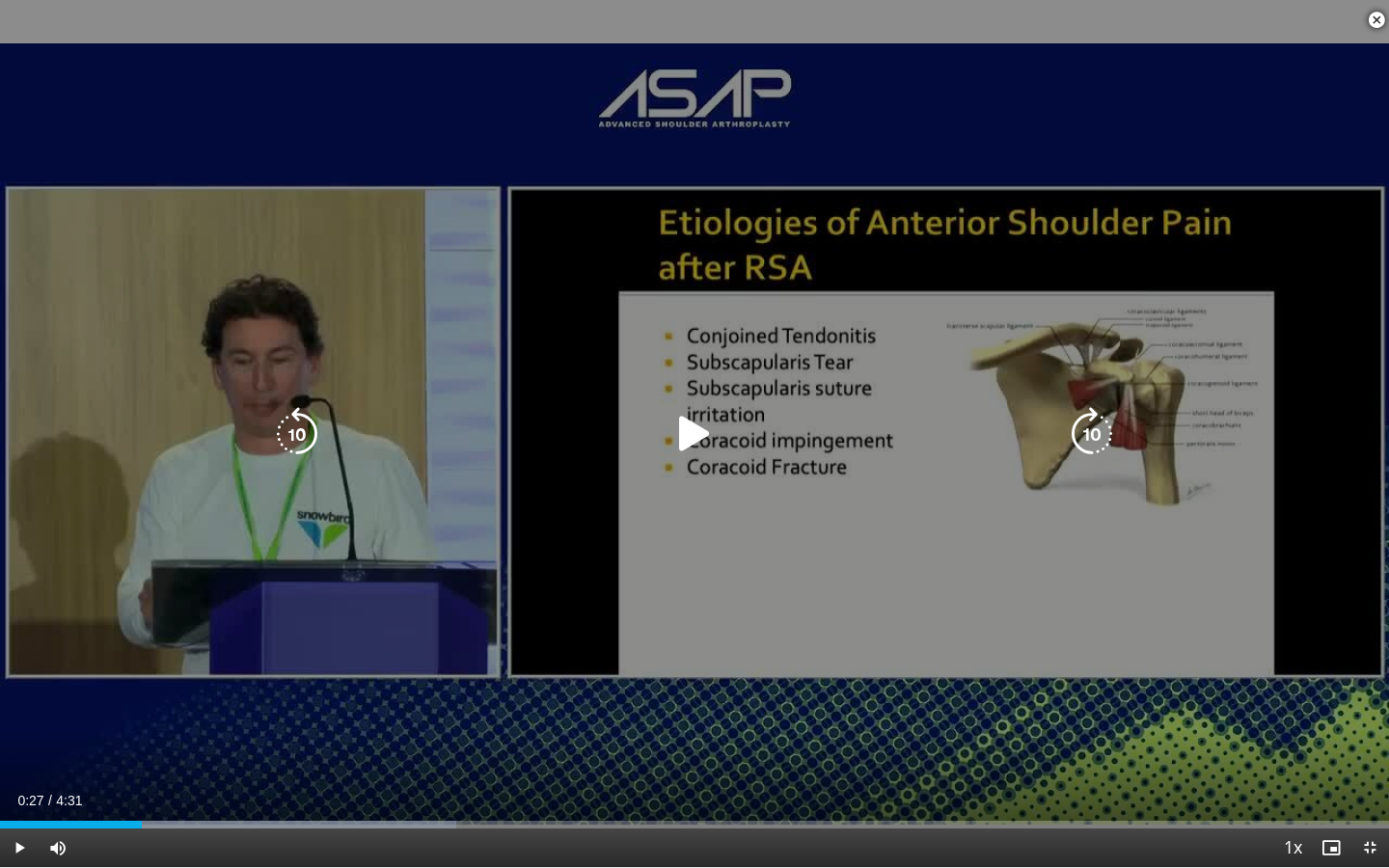 click on "10 seconds
Tap to unmute" at bounding box center [694, 433] 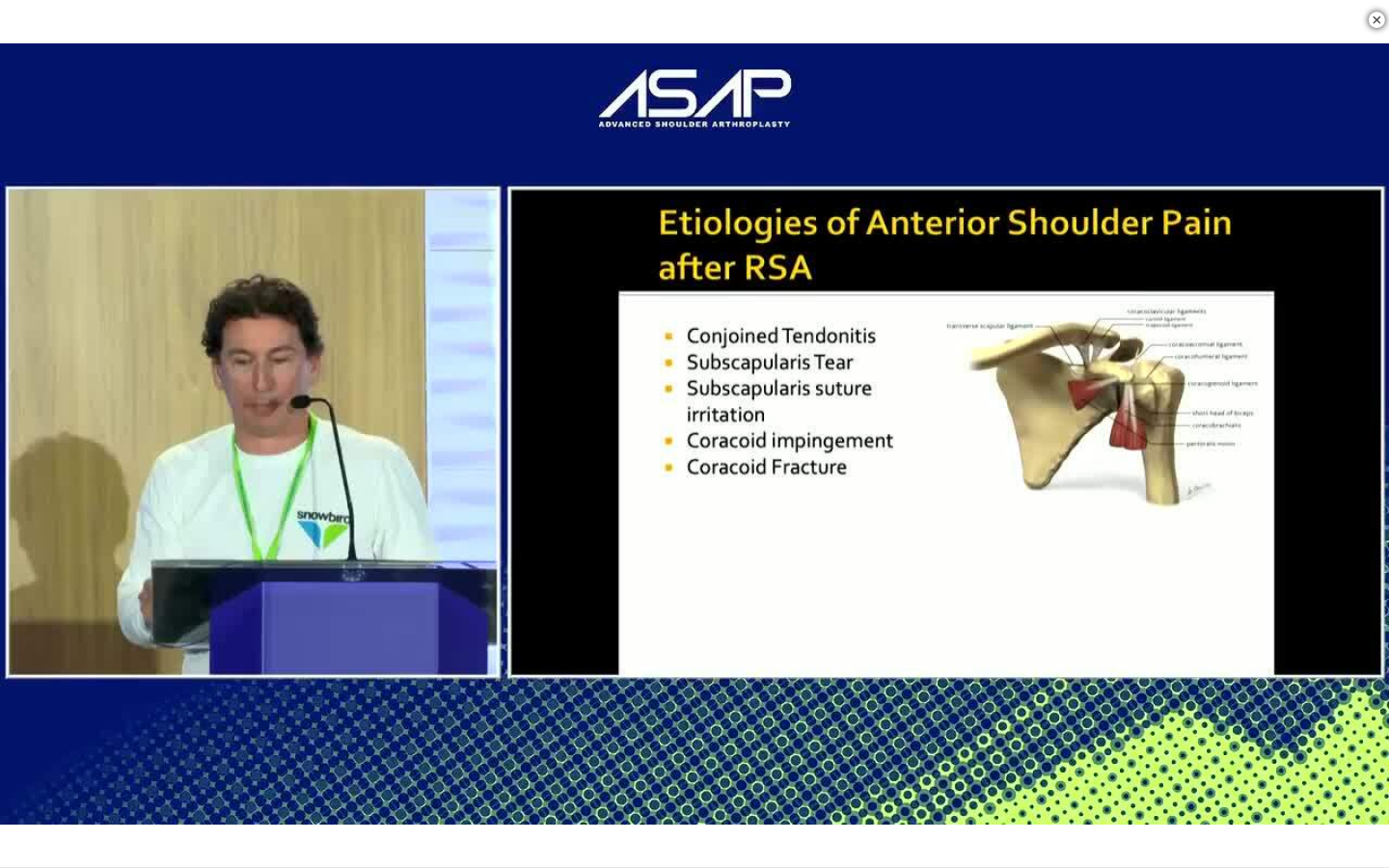 click on "10 seconds
Tap to unmute" at bounding box center (694, 433) 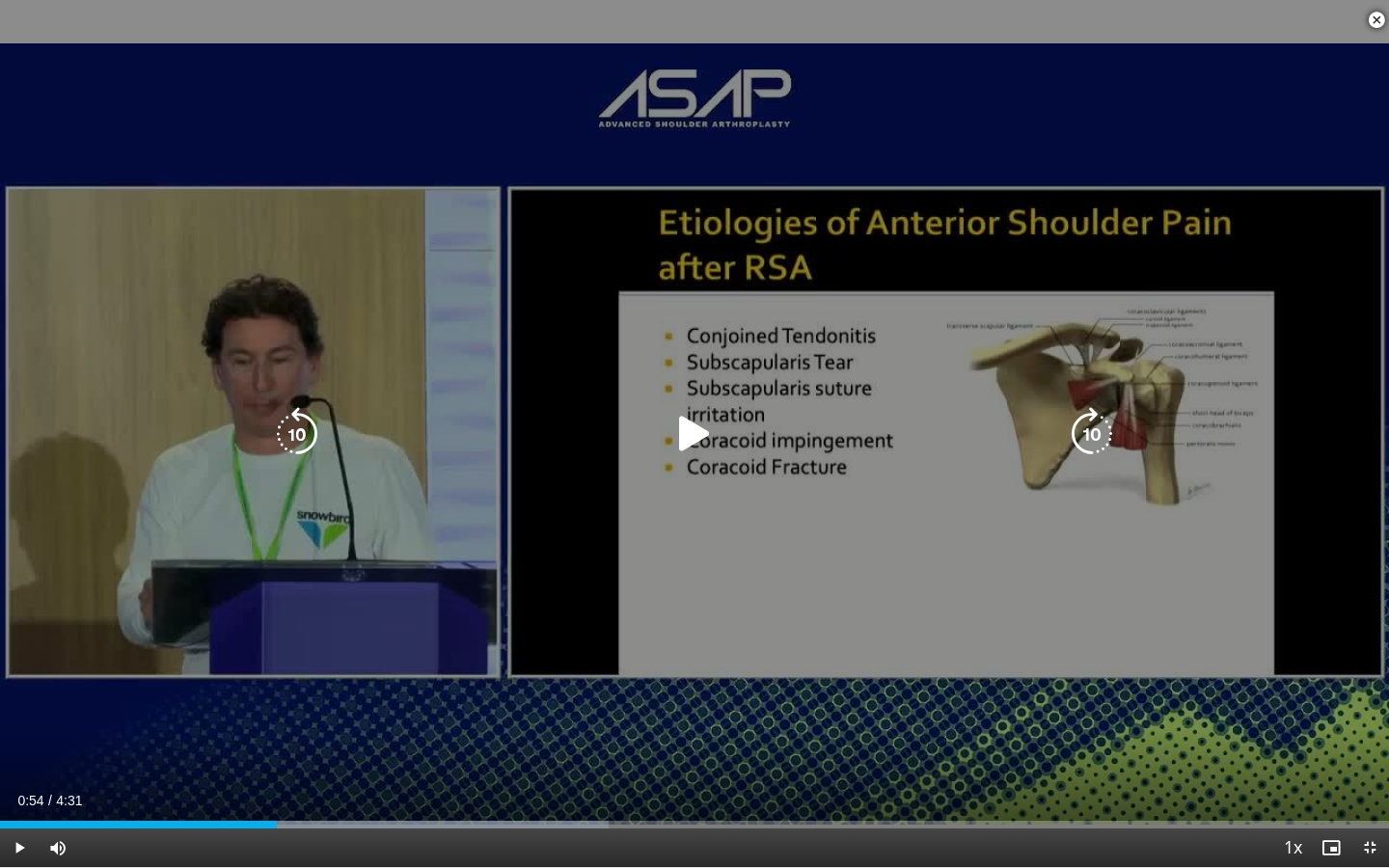 click at bounding box center [694, 434] 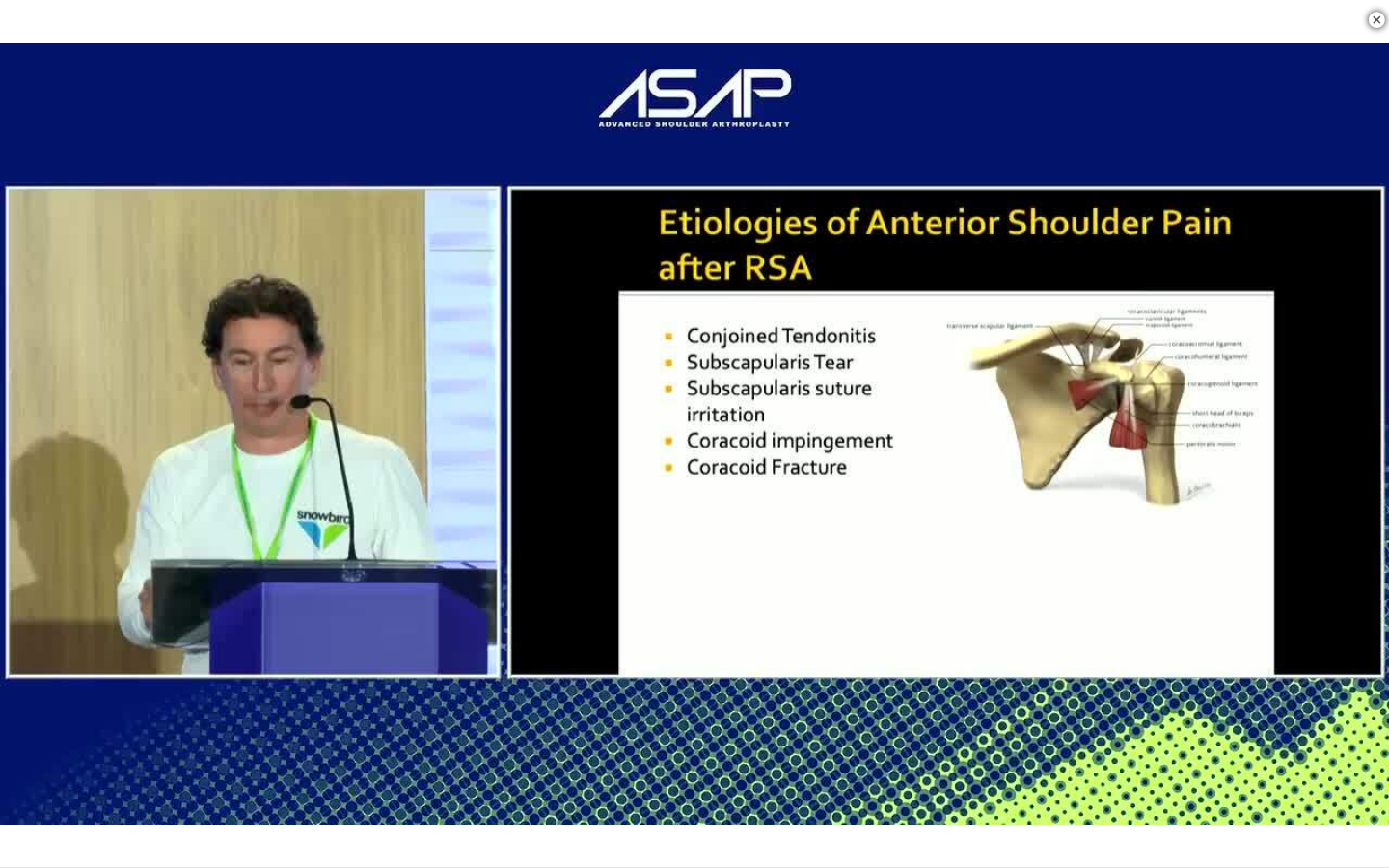 click on "10 seconds
Tap to unmute" at bounding box center [694, 433] 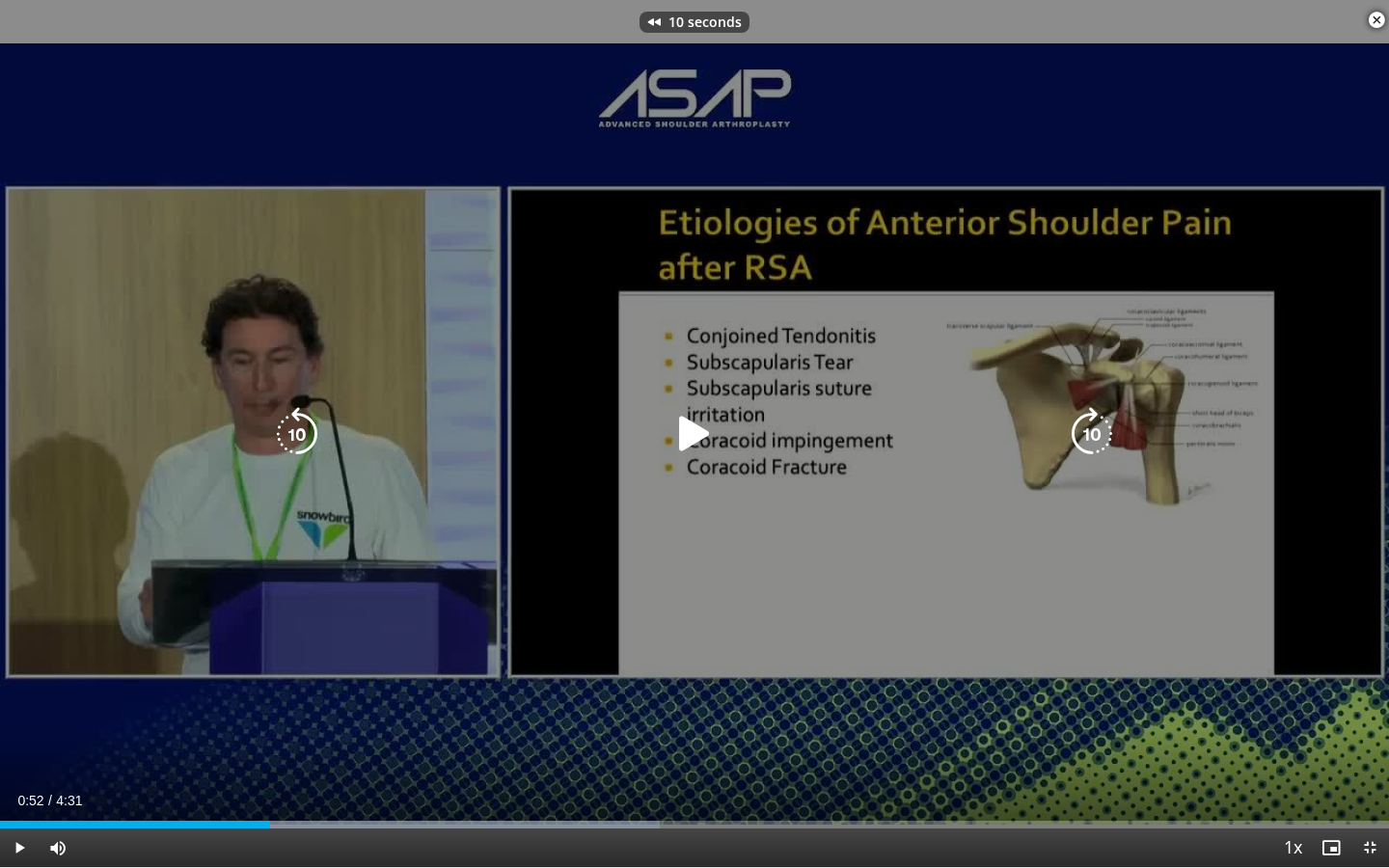 click on "10 seconds
Tap to unmute" at bounding box center [694, 433] 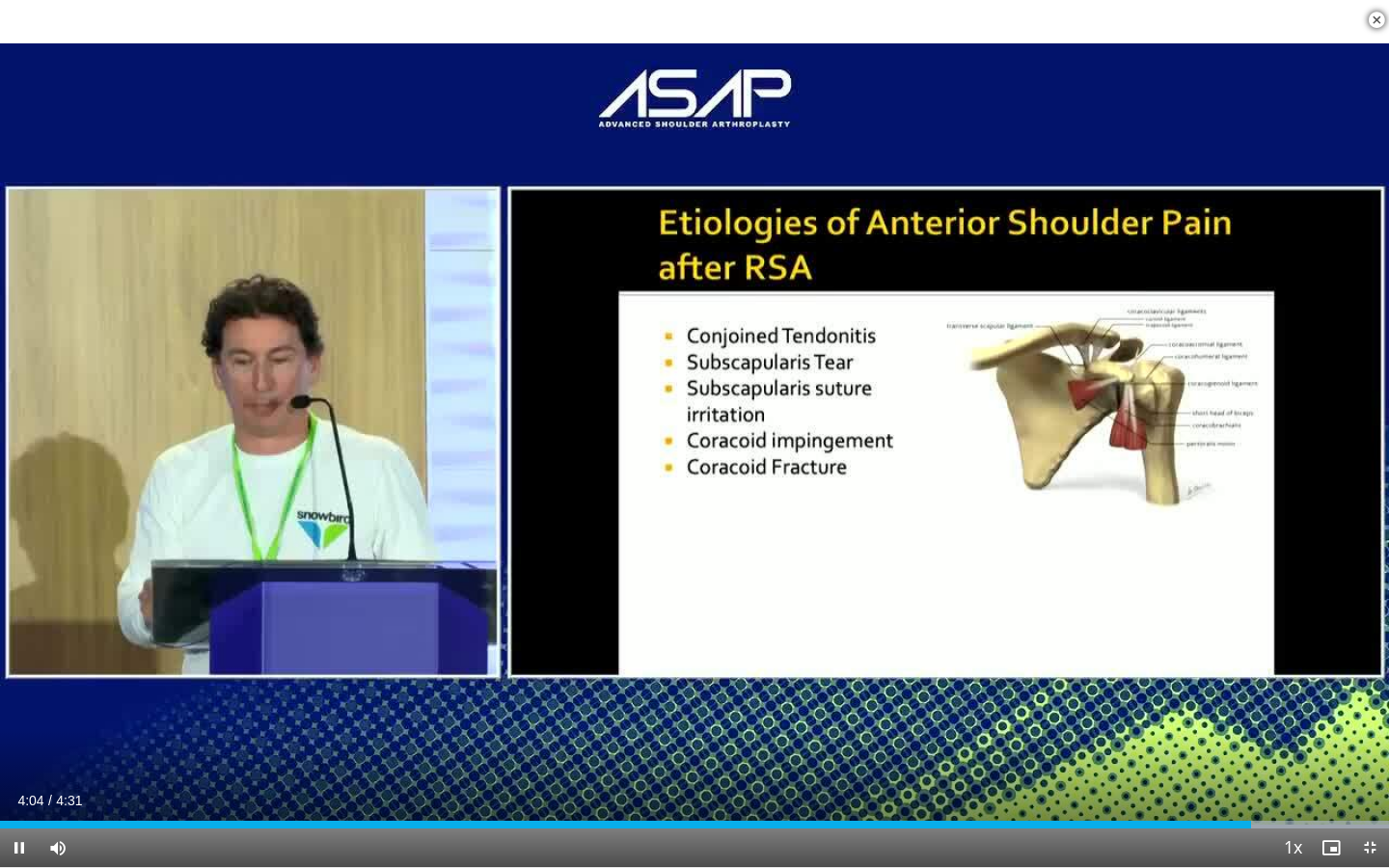click on "10 seconds
Tap to unmute" at bounding box center (694, 433) 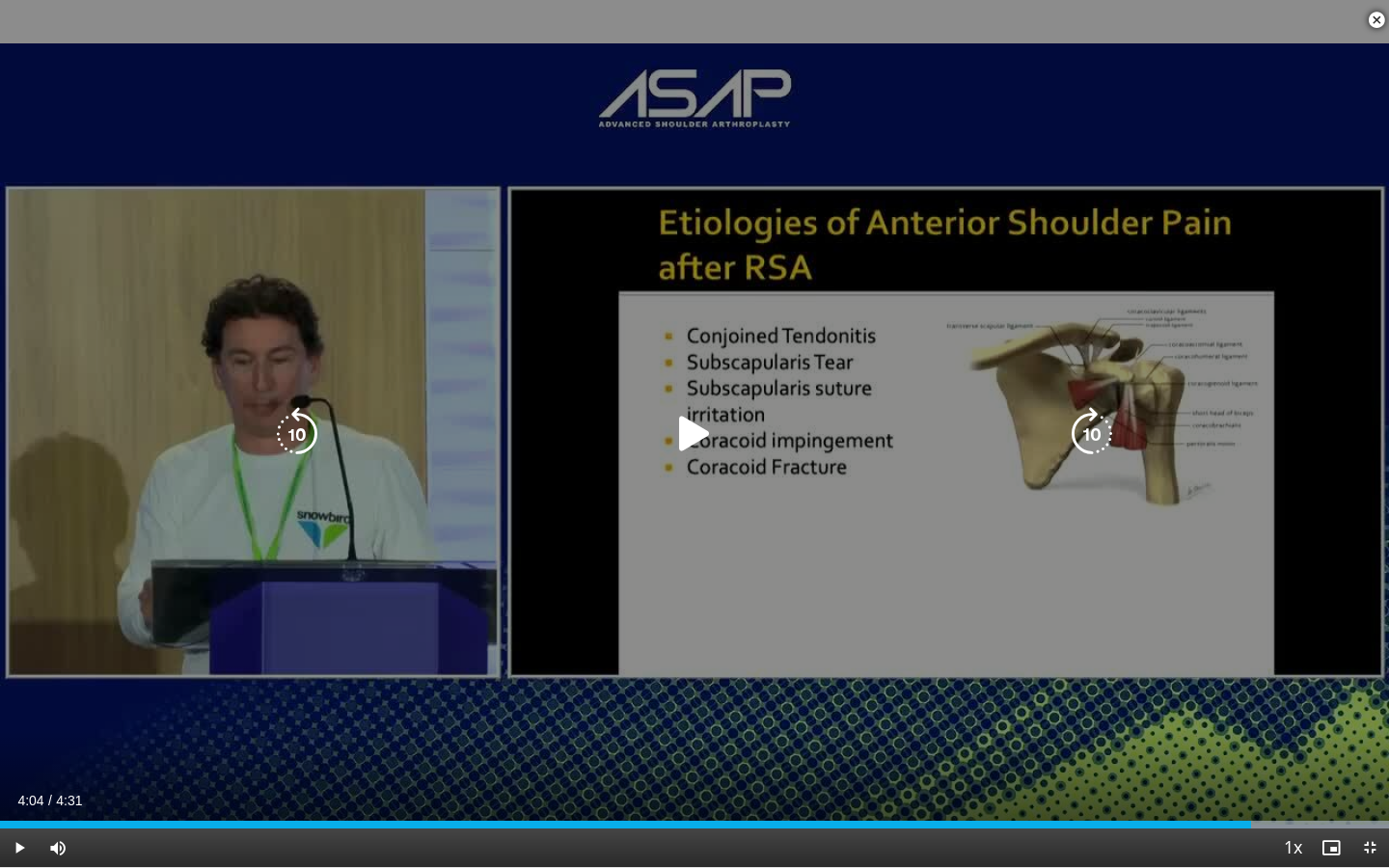 click on "10 seconds
Tap to unmute" at bounding box center (694, 433) 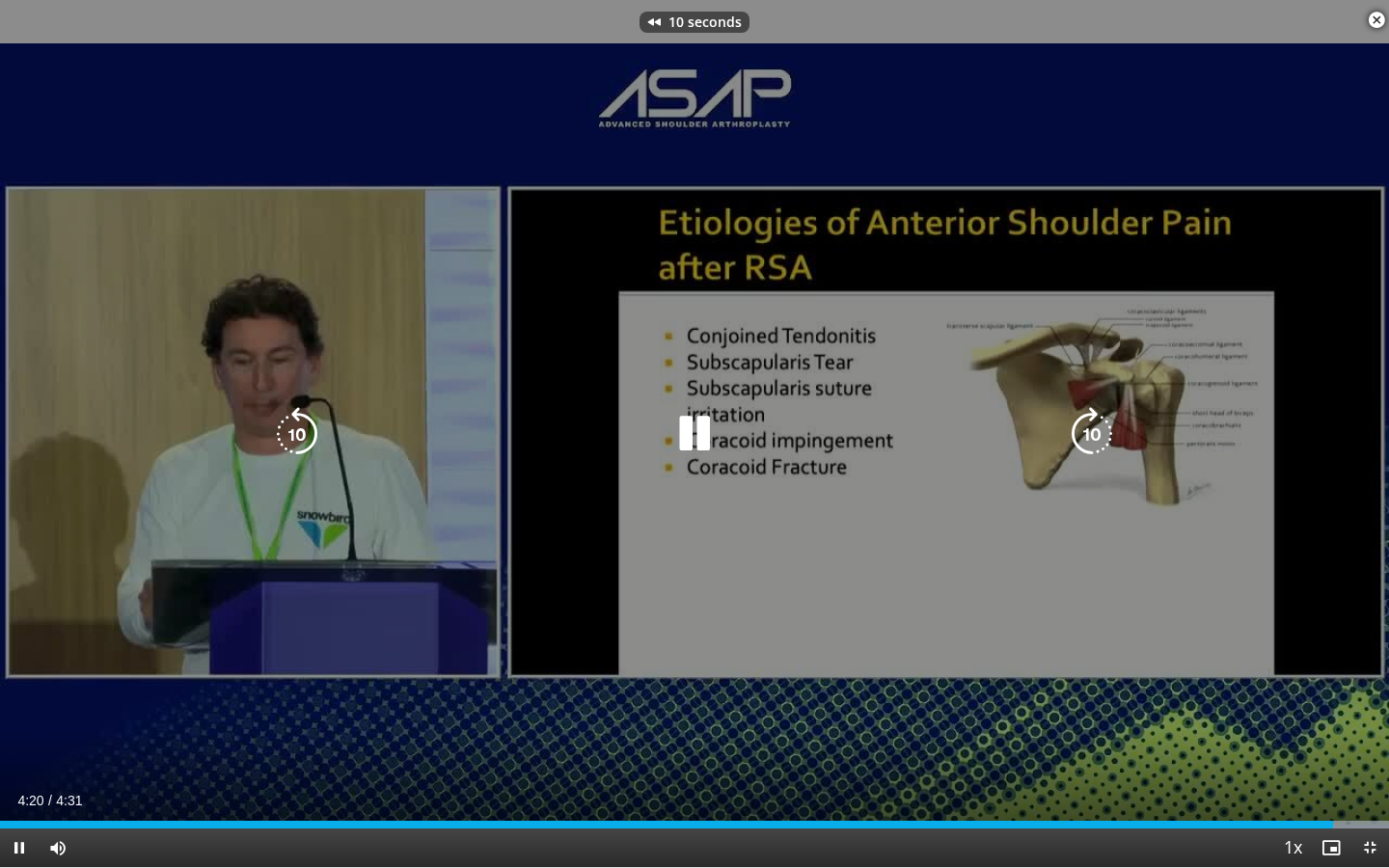 click on "10 seconds
Tap to unmute" at bounding box center (694, 433) 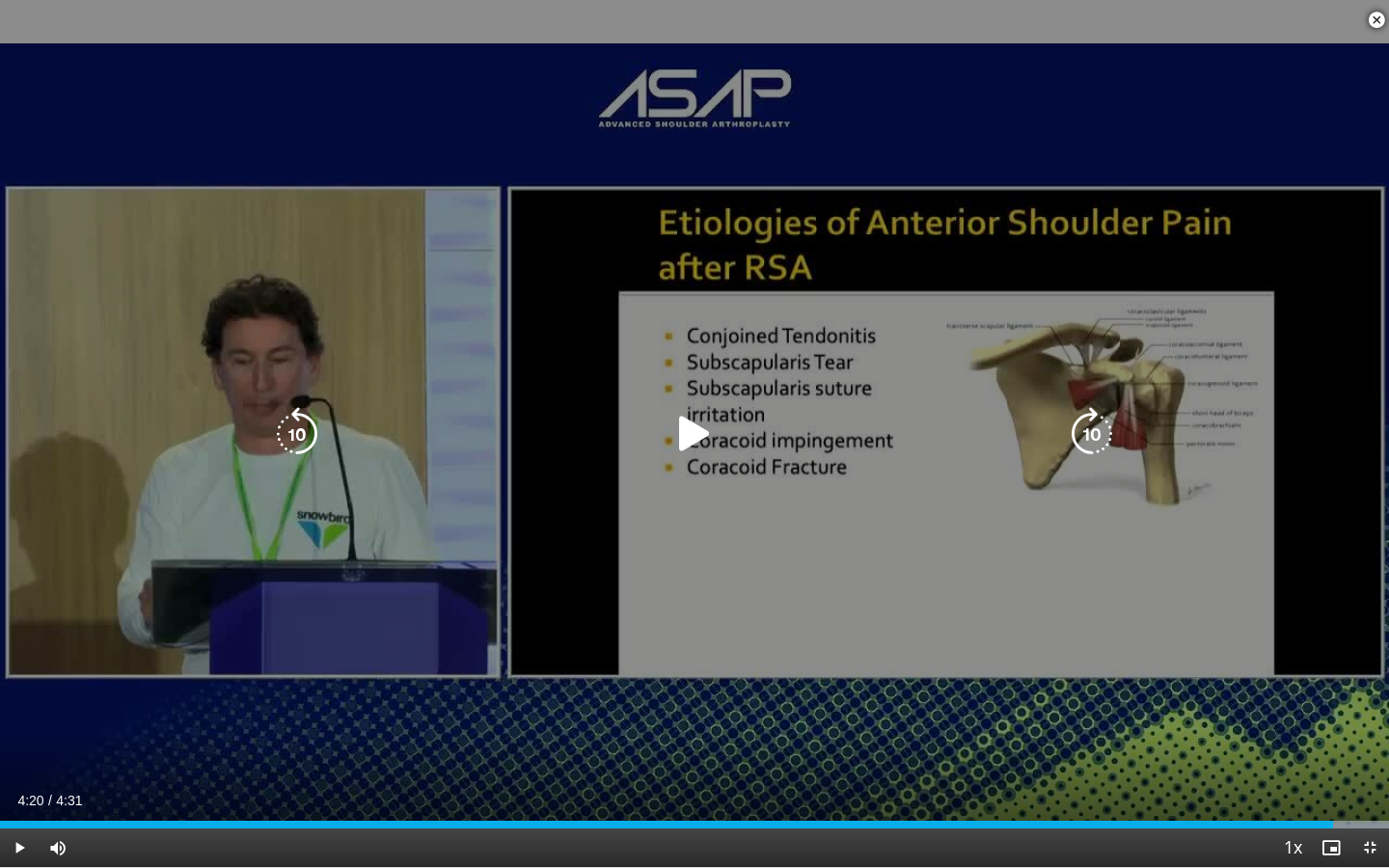 click on "10 seconds
Tap to unmute" at bounding box center (694, 433) 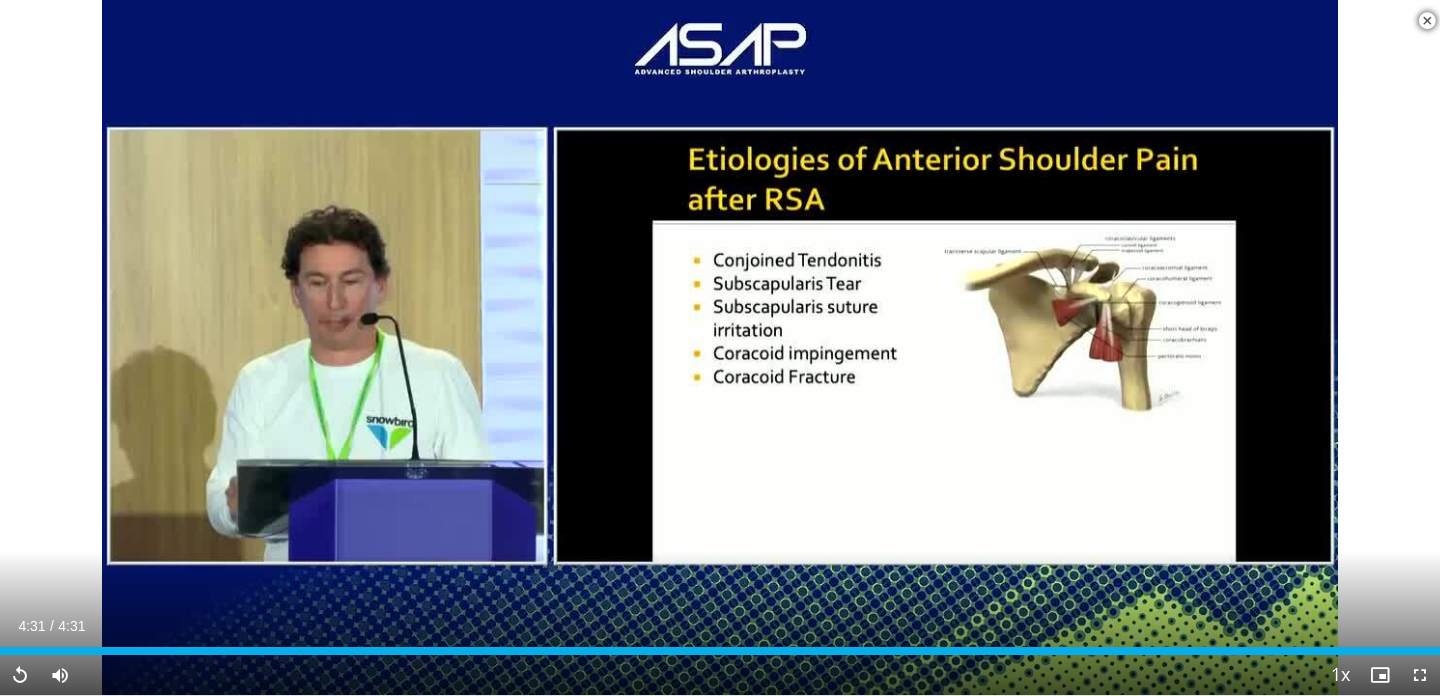 scroll, scrollTop: 5599, scrollLeft: 0, axis: vertical 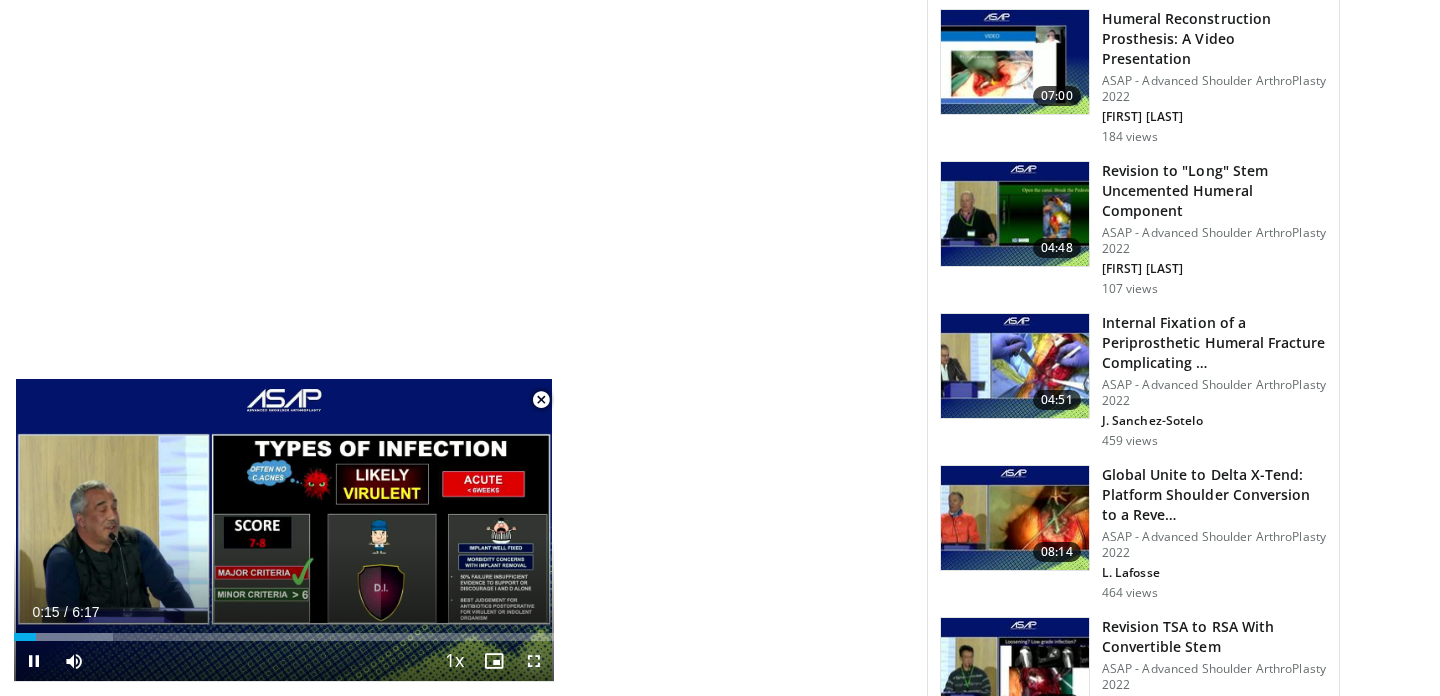 click at bounding box center [534, 661] 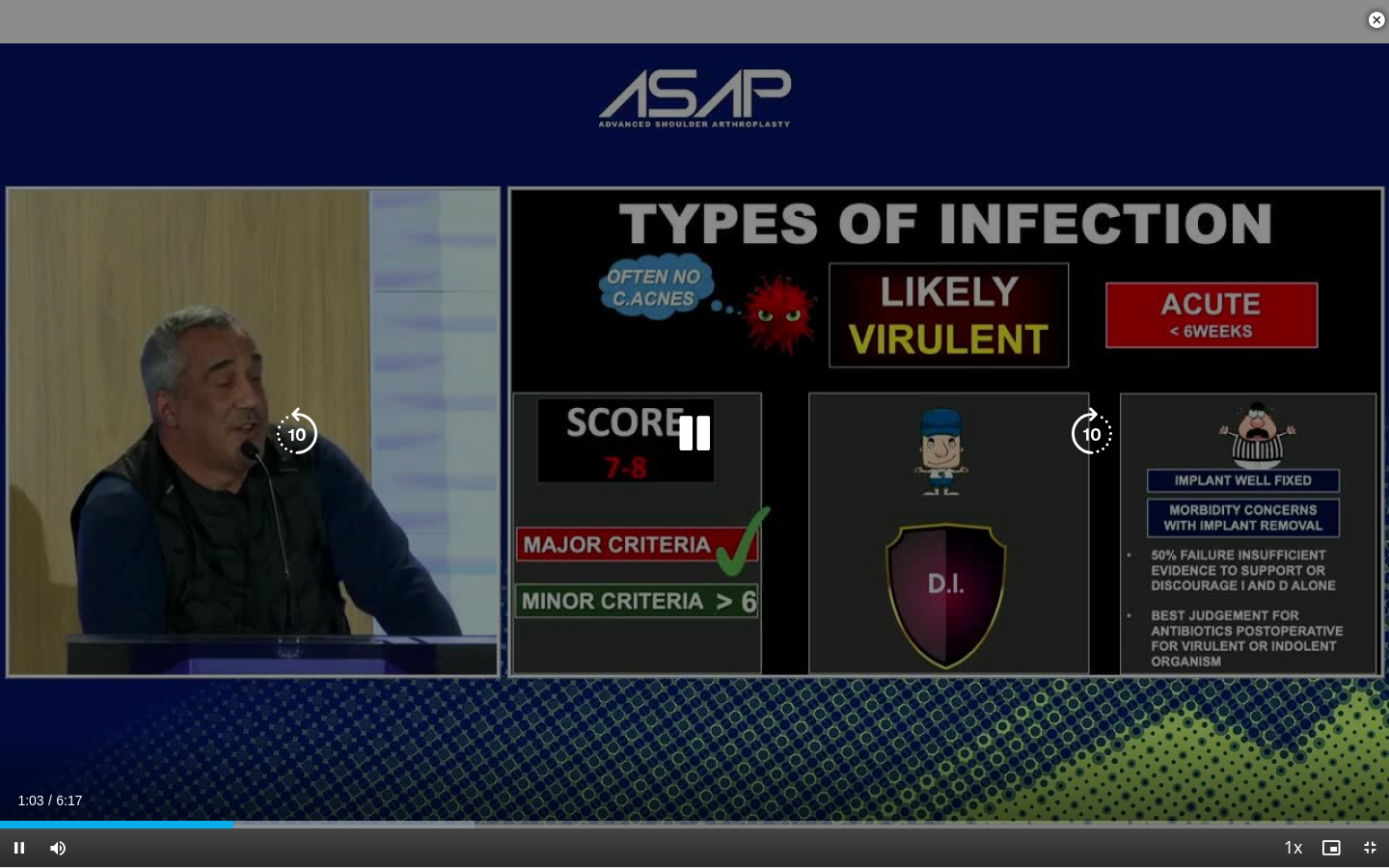 click on "10 seconds
Tap to unmute" at bounding box center [694, 433] 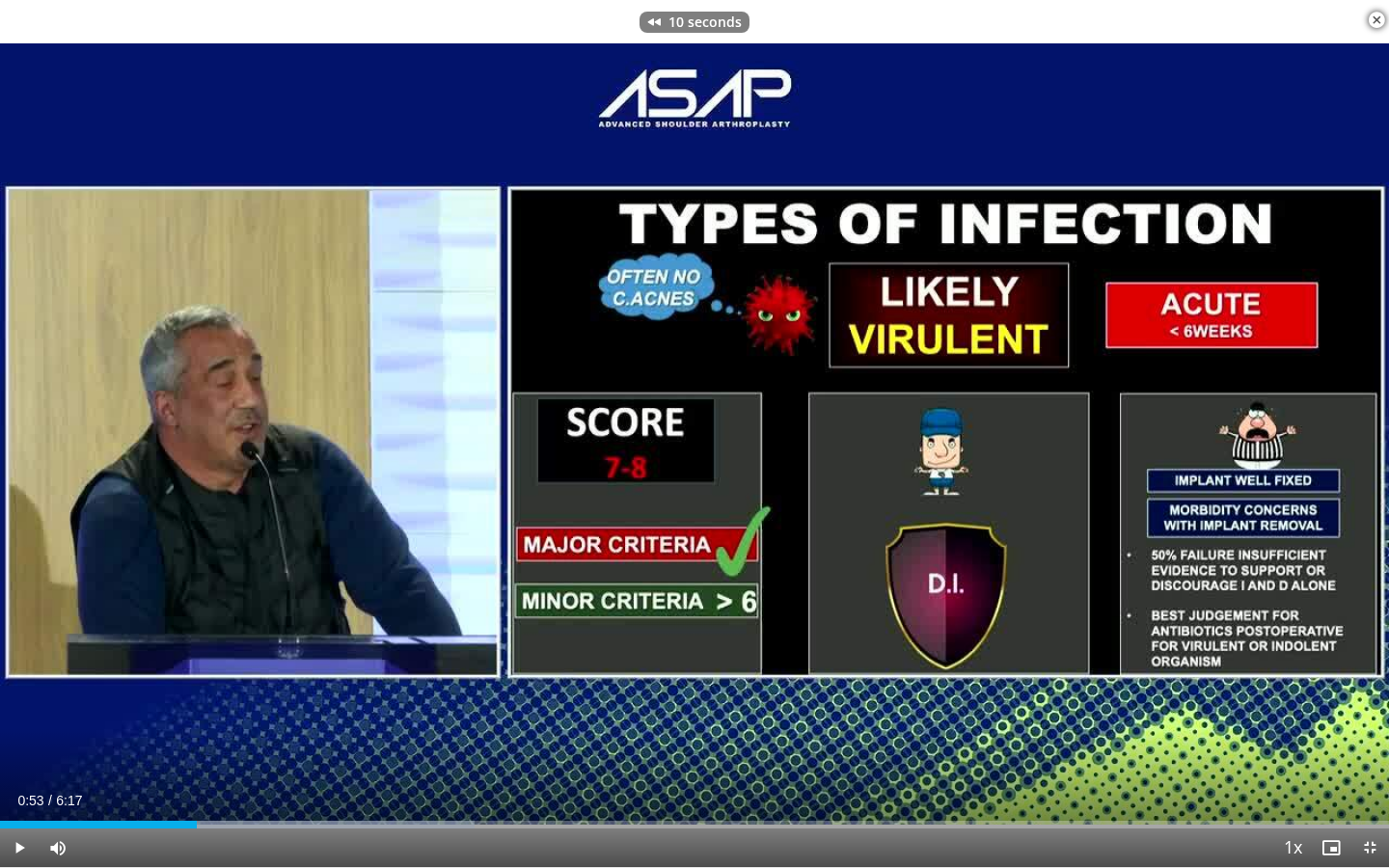 click on "10 seconds
Tap to unmute" at bounding box center (694, 433) 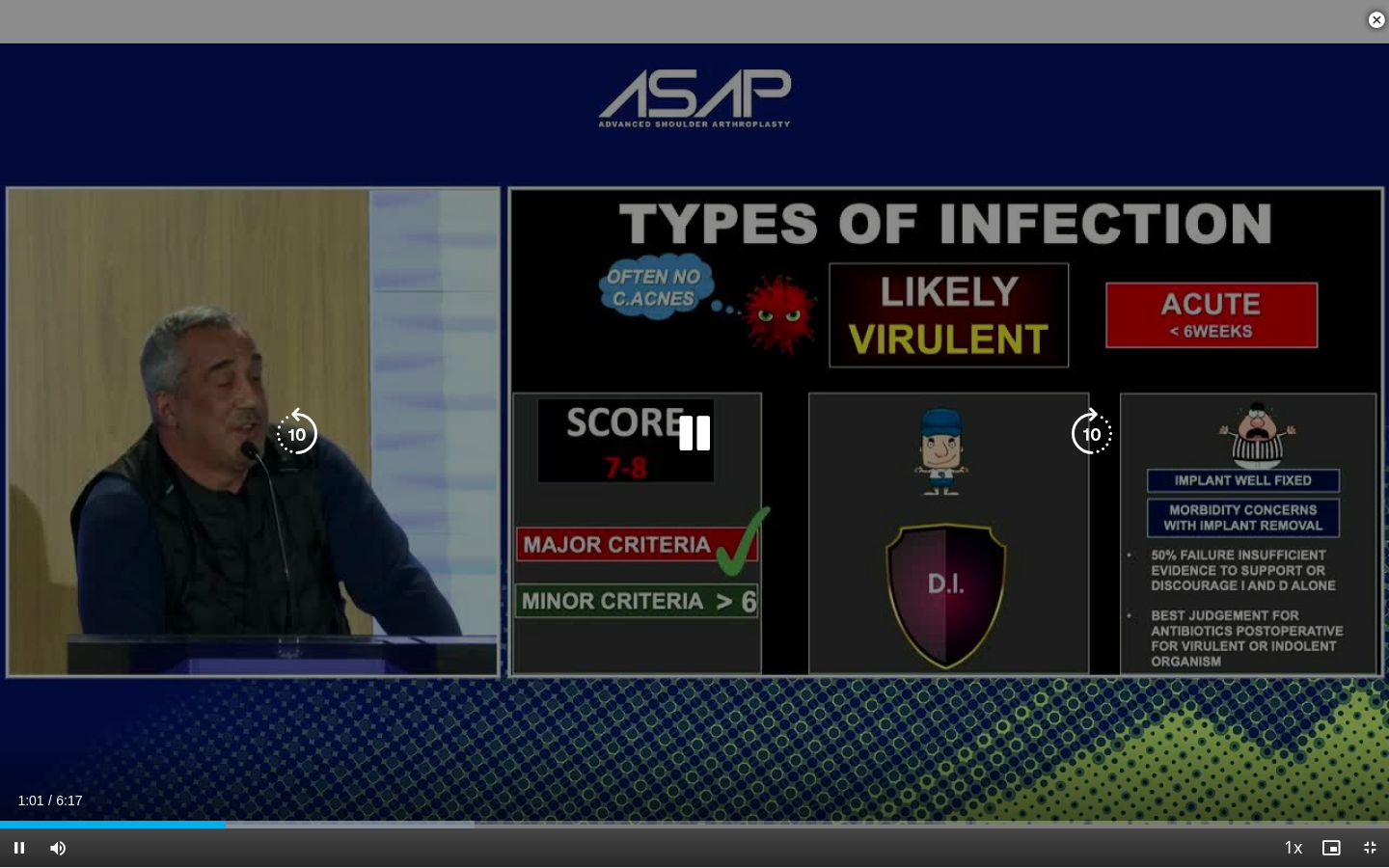 click on "10 seconds
Tap to unmute" at bounding box center (694, 433) 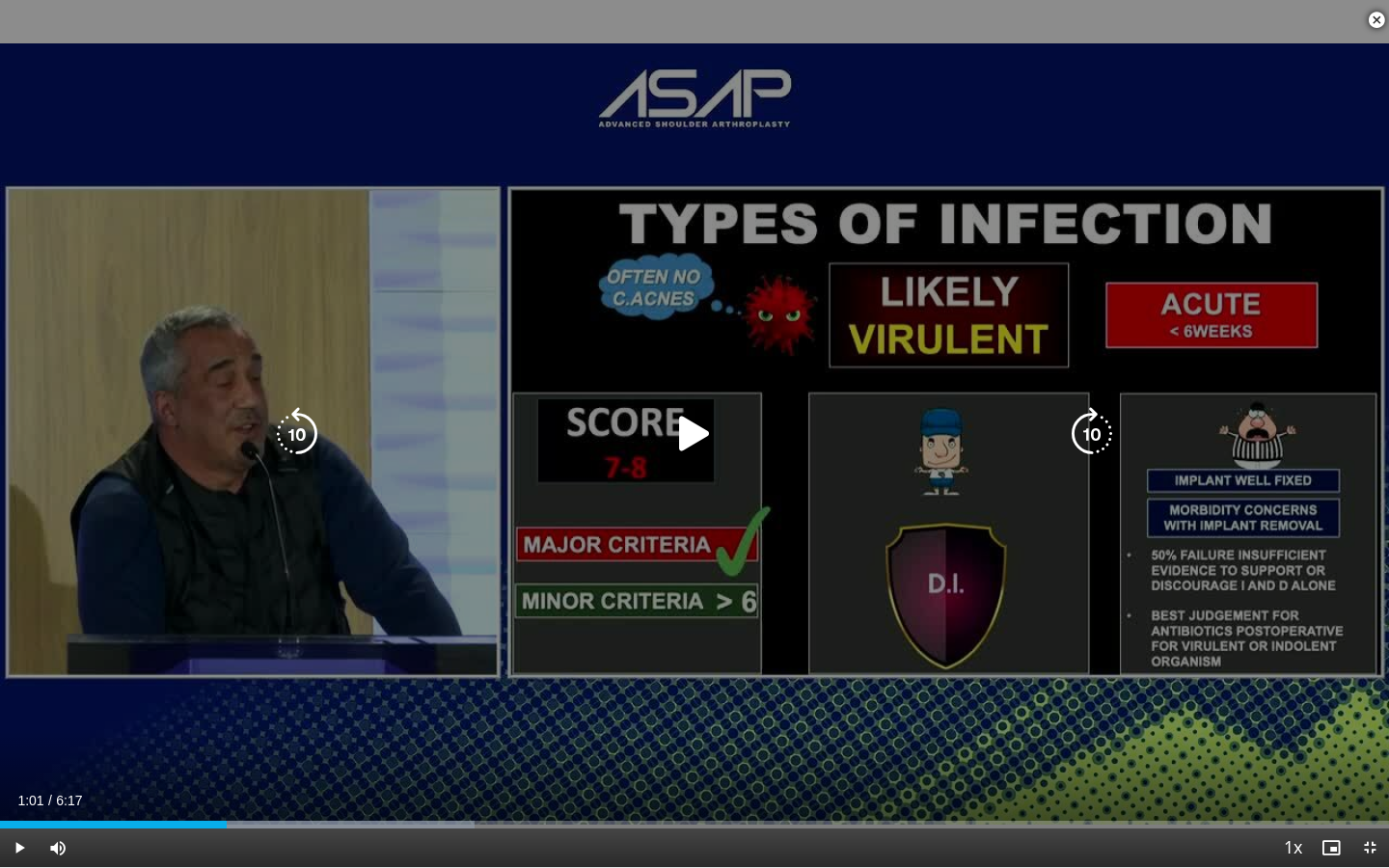 click on "10 seconds
Tap to unmute" at bounding box center (694, 433) 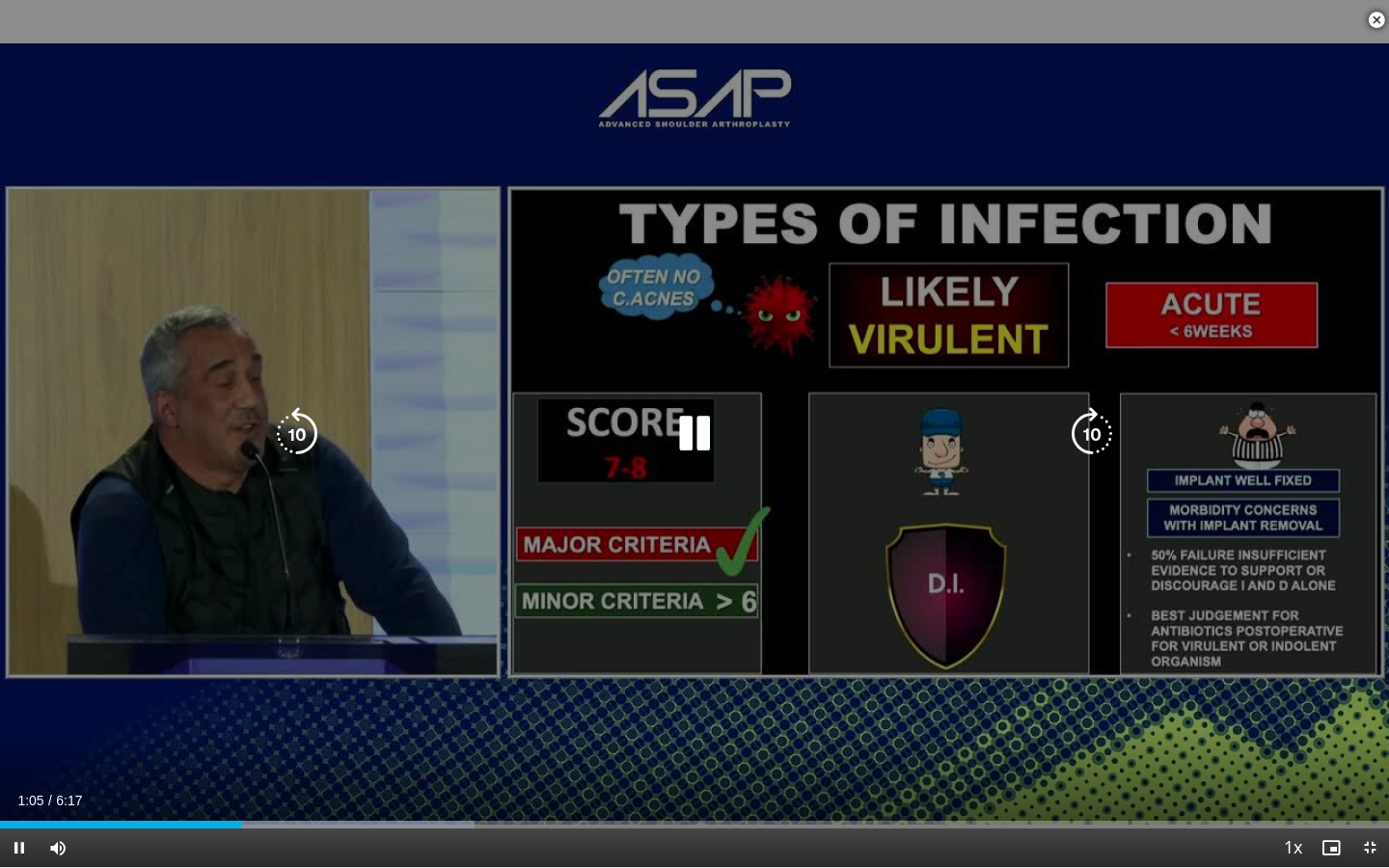 click on "10 seconds
Tap to unmute" at bounding box center [694, 433] 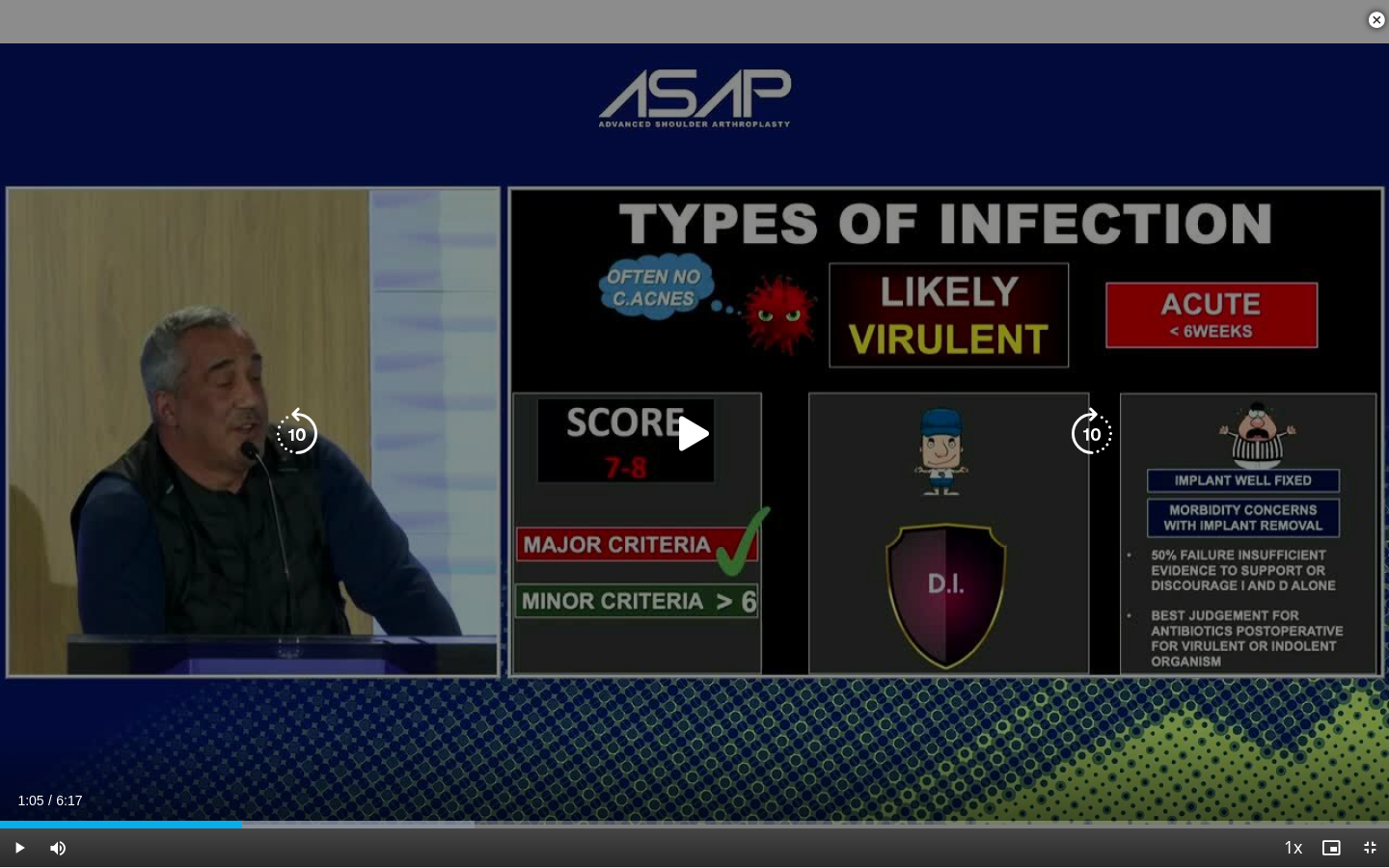 click on "10 seconds
Tap to unmute" at bounding box center (694, 433) 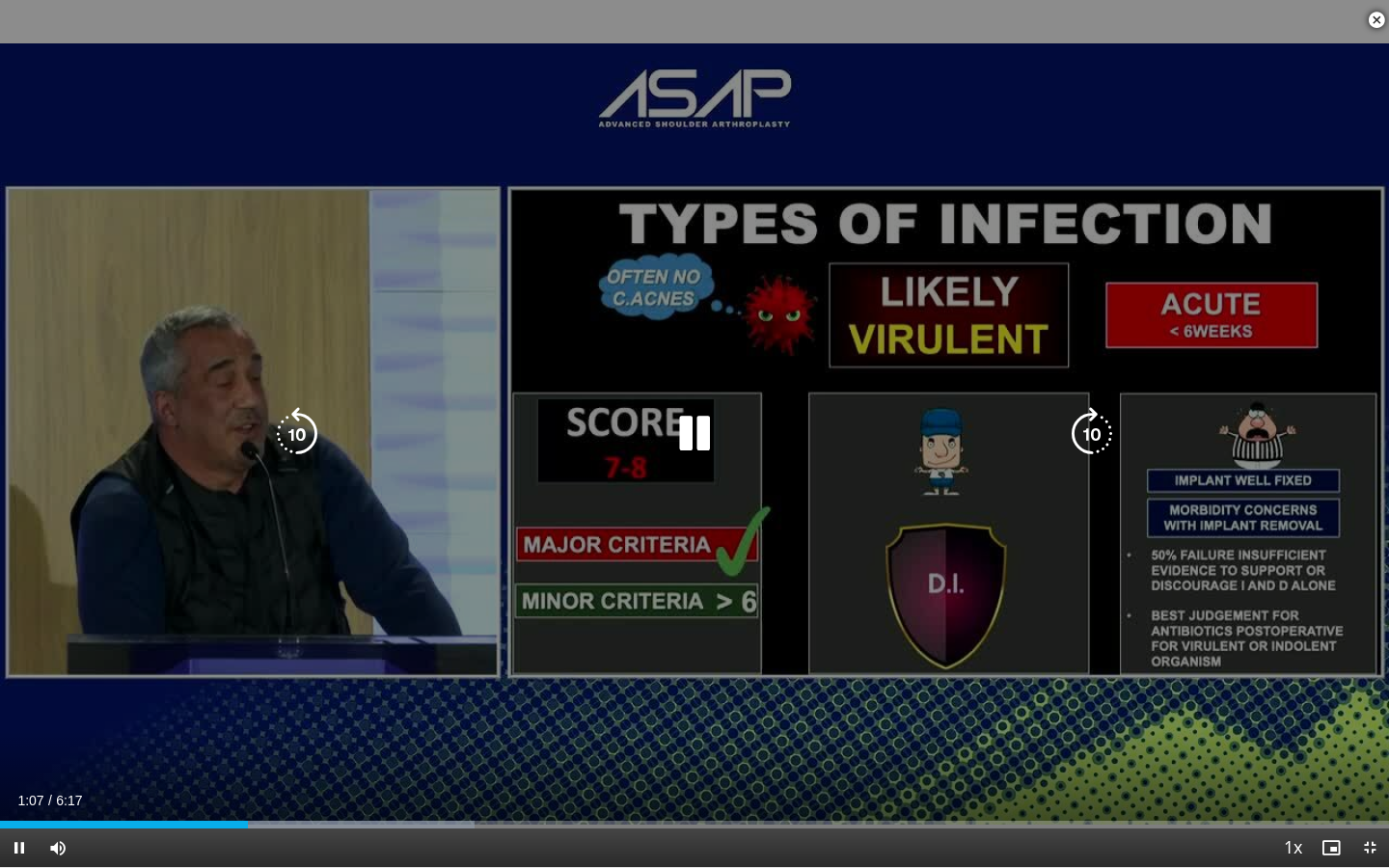 click on "10 seconds
Tap to unmute" at bounding box center [694, 433] 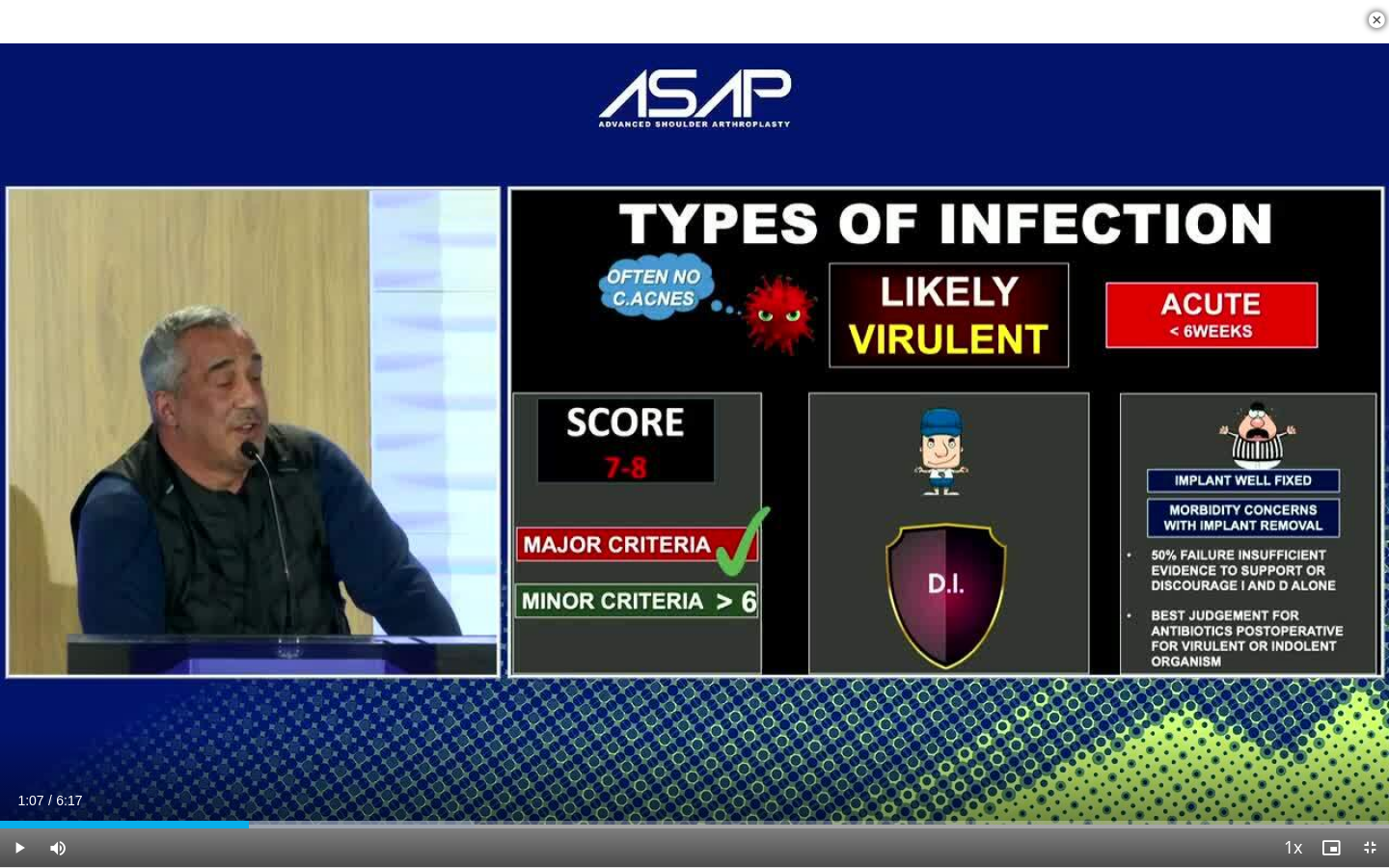 click on "10 seconds
Tap to unmute" at bounding box center [694, 433] 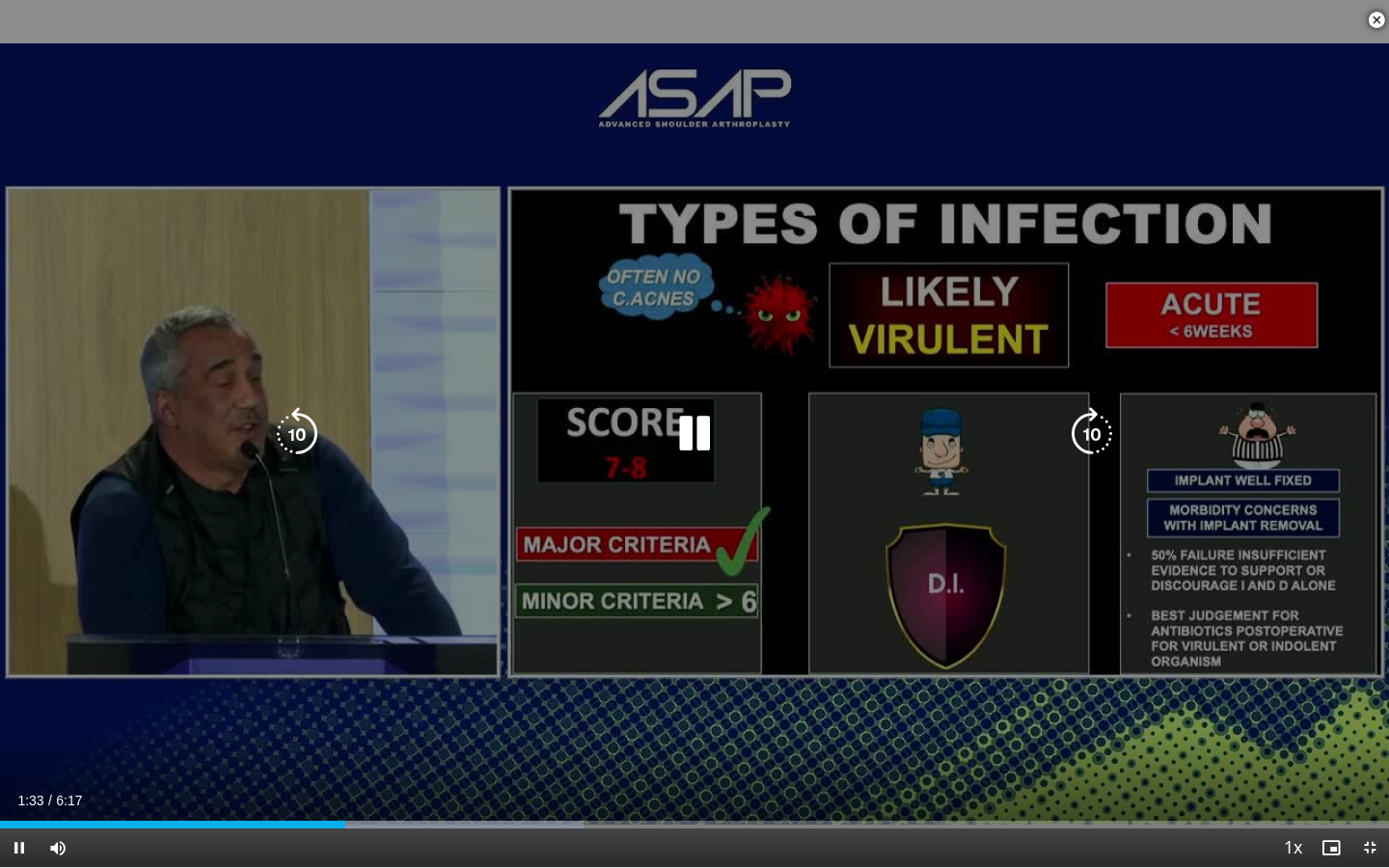 click on "10 seconds
Tap to unmute" at bounding box center [694, 433] 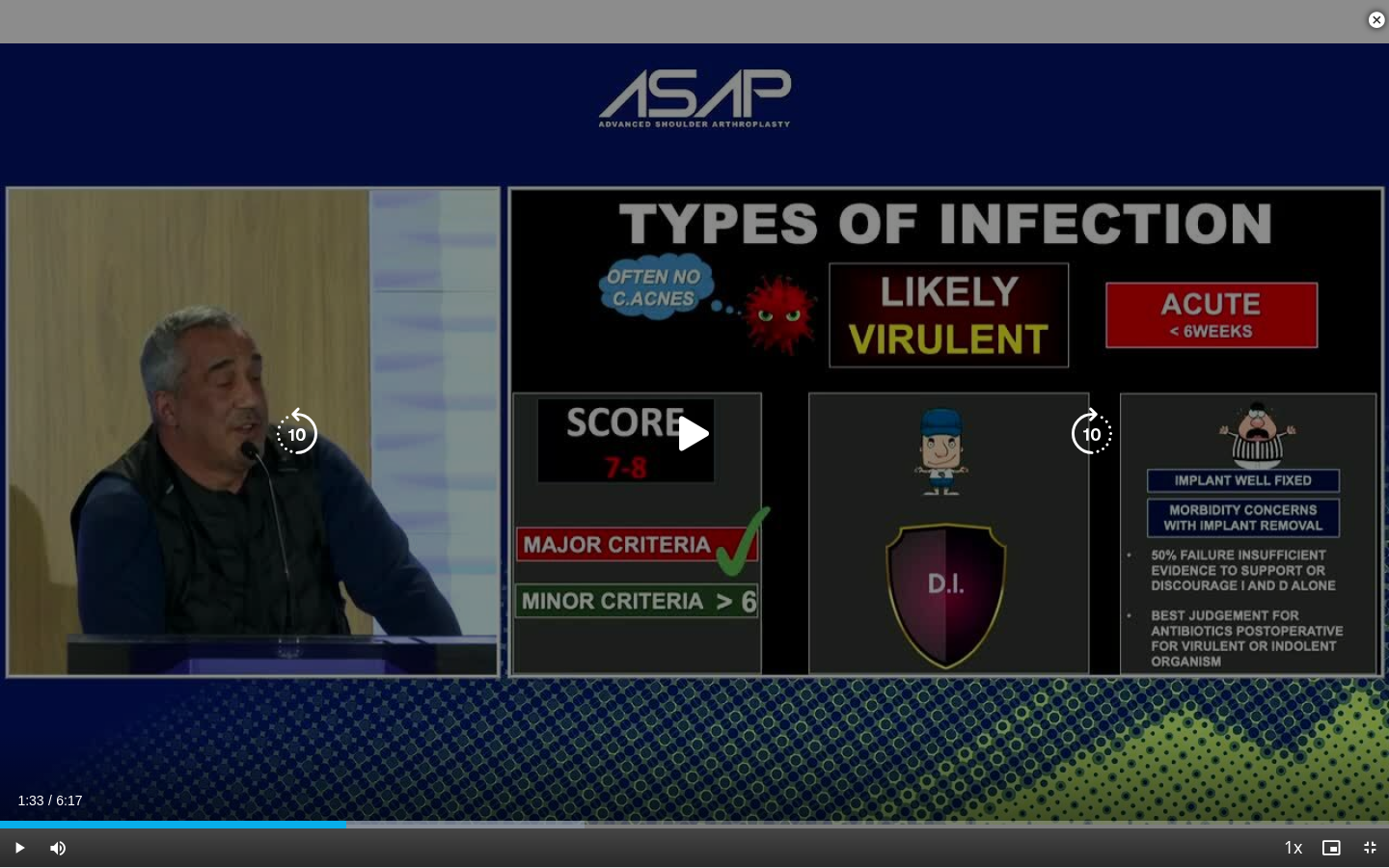 click on "10 seconds
Tap to unmute" at bounding box center [694, 433] 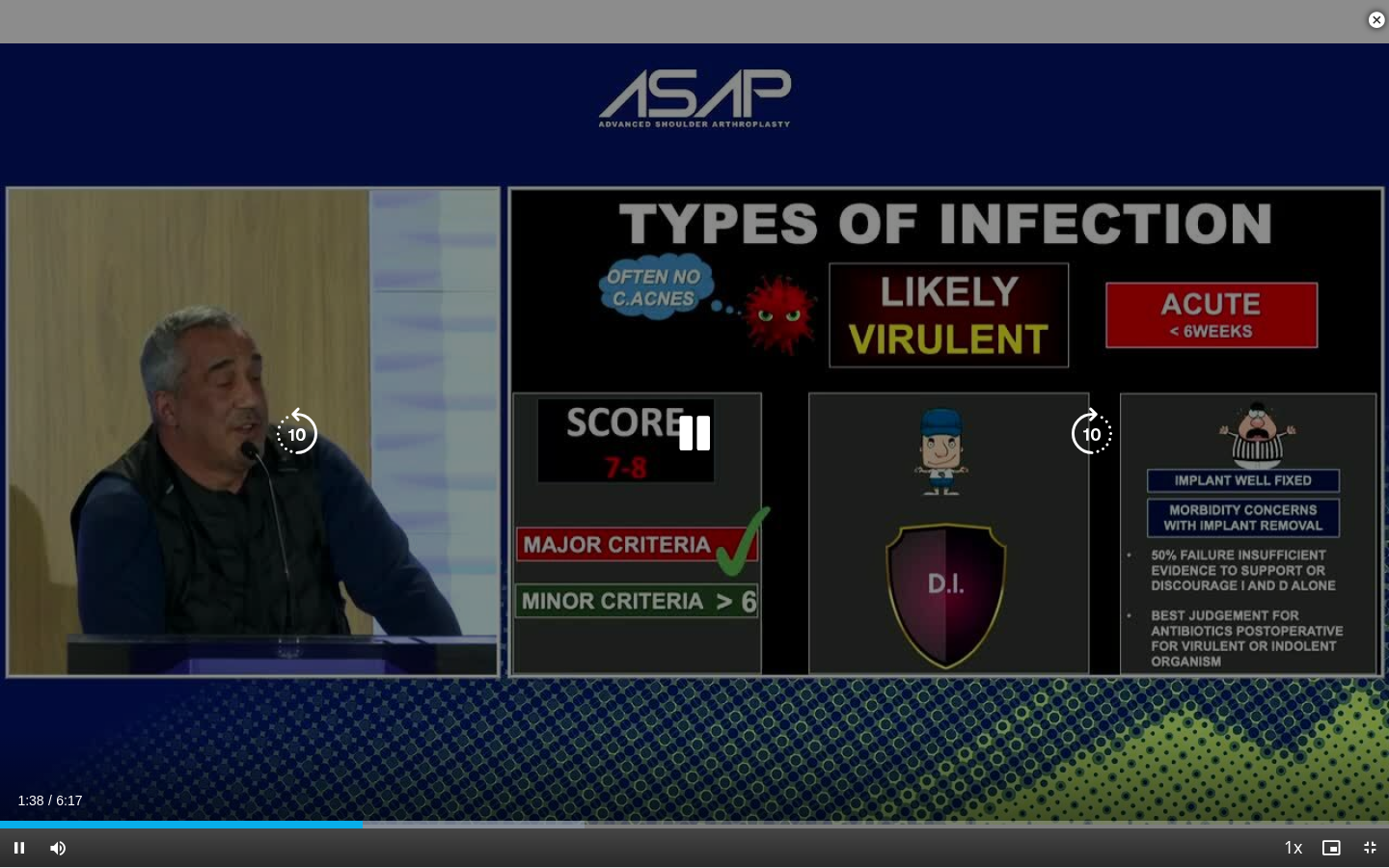 click on "10 seconds
Tap to unmute" at bounding box center [694, 433] 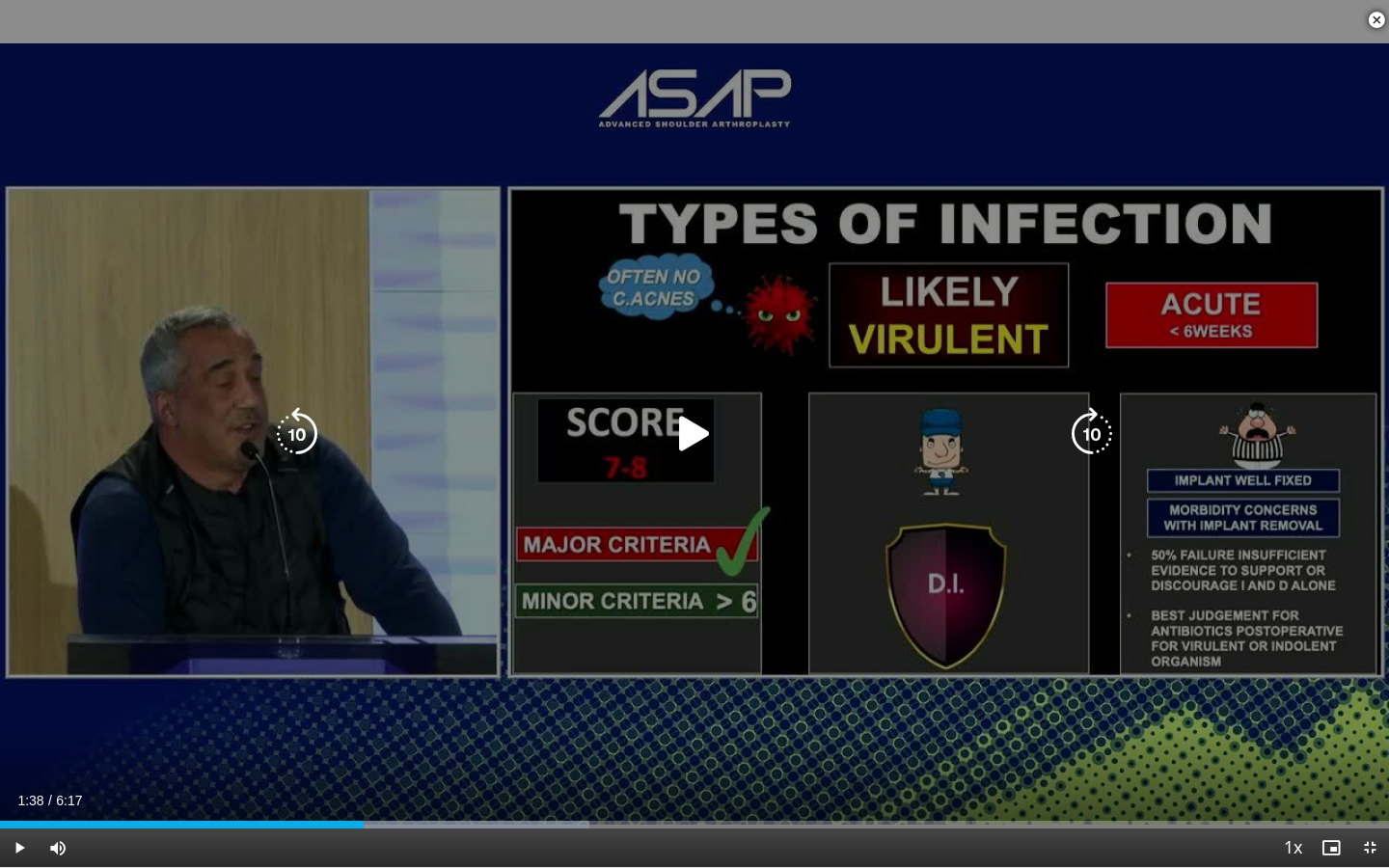 click at bounding box center [694, 434] 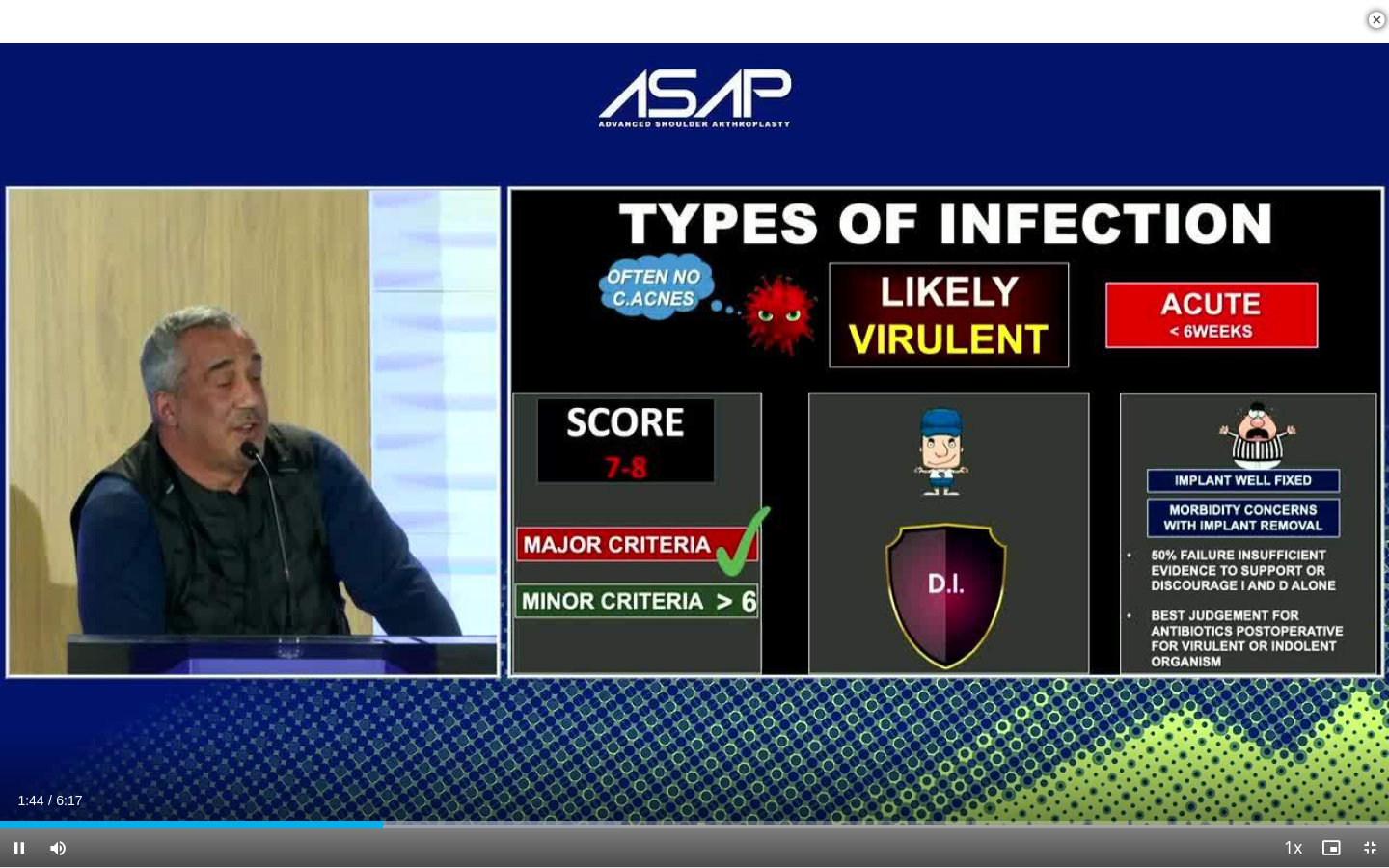 click on "Current Time  1:44 / Duration  6:17" at bounding box center (694, 800) 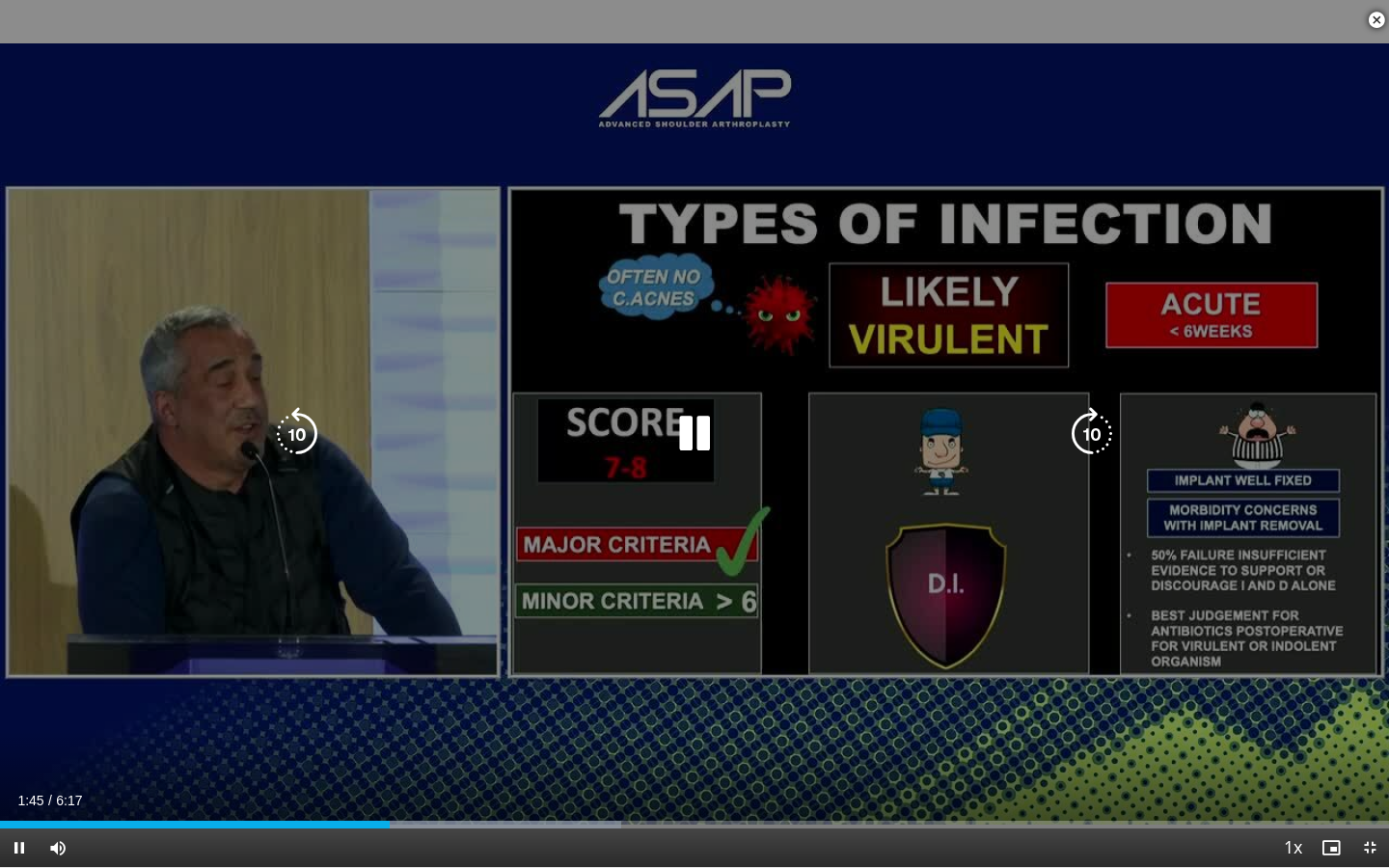 click on "10 seconds
Tap to unmute" at bounding box center (694, 433) 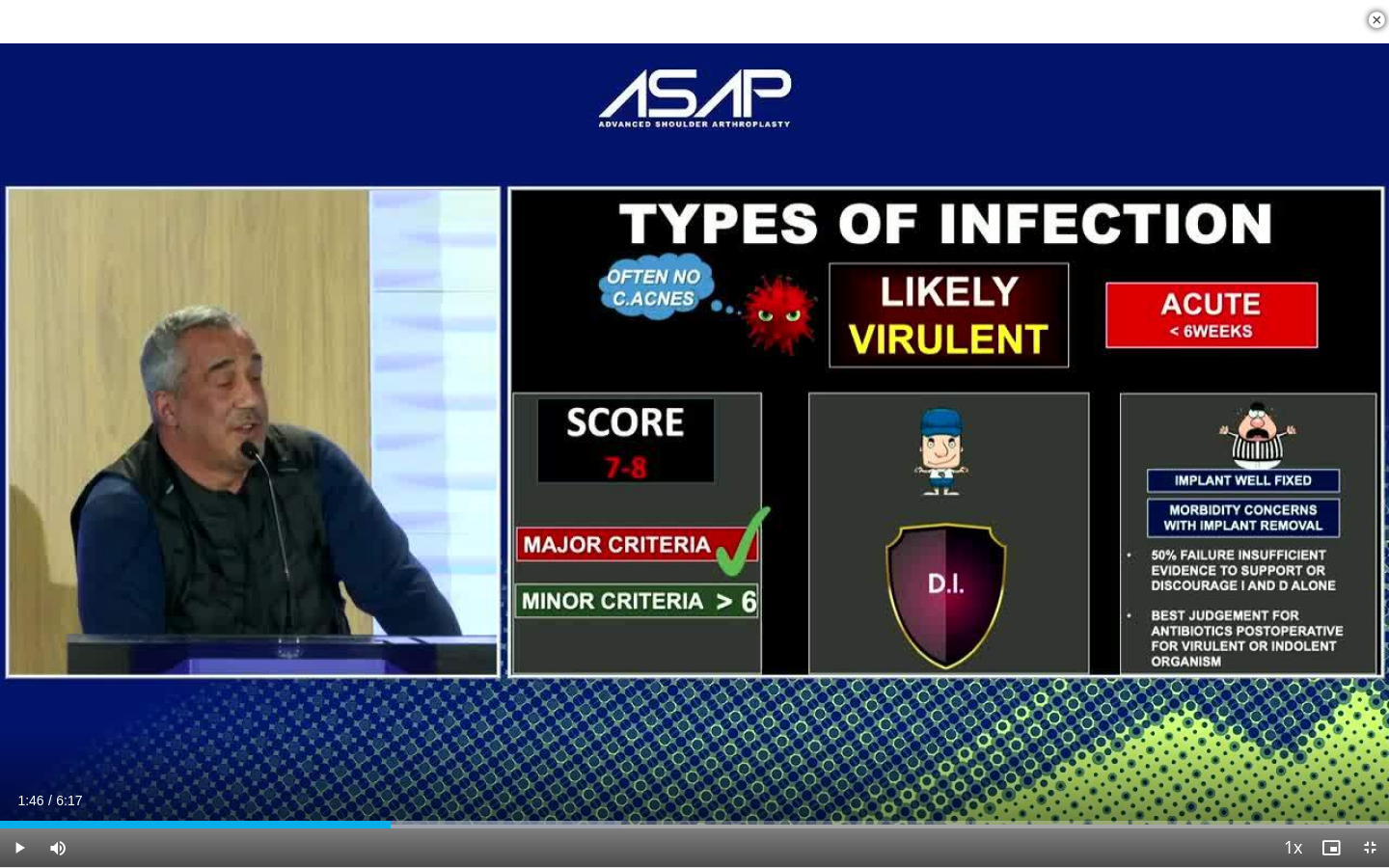 click on "10 seconds
Tap to unmute" at bounding box center [694, 433] 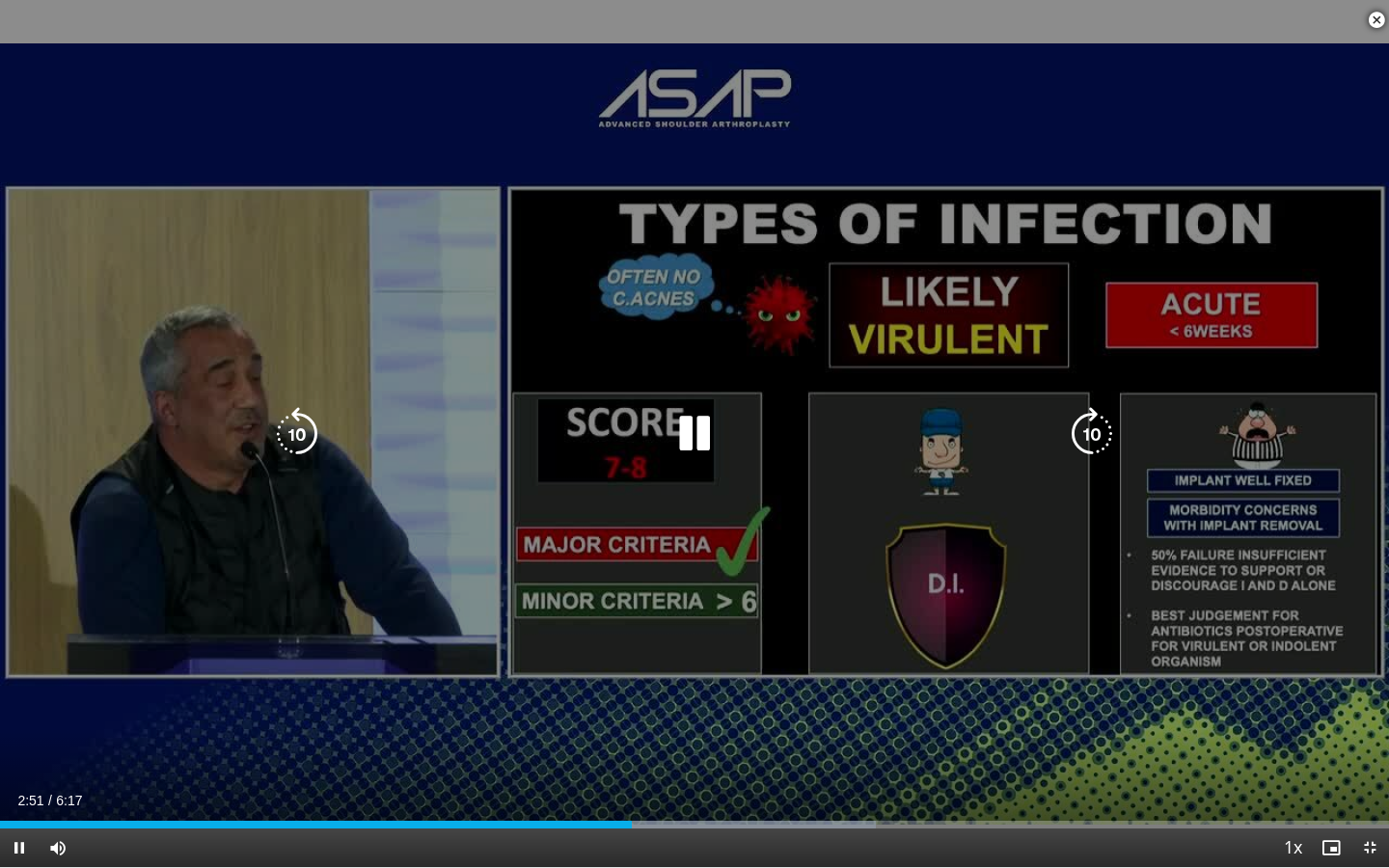 click on "10 seconds
Tap to unmute" at bounding box center [694, 433] 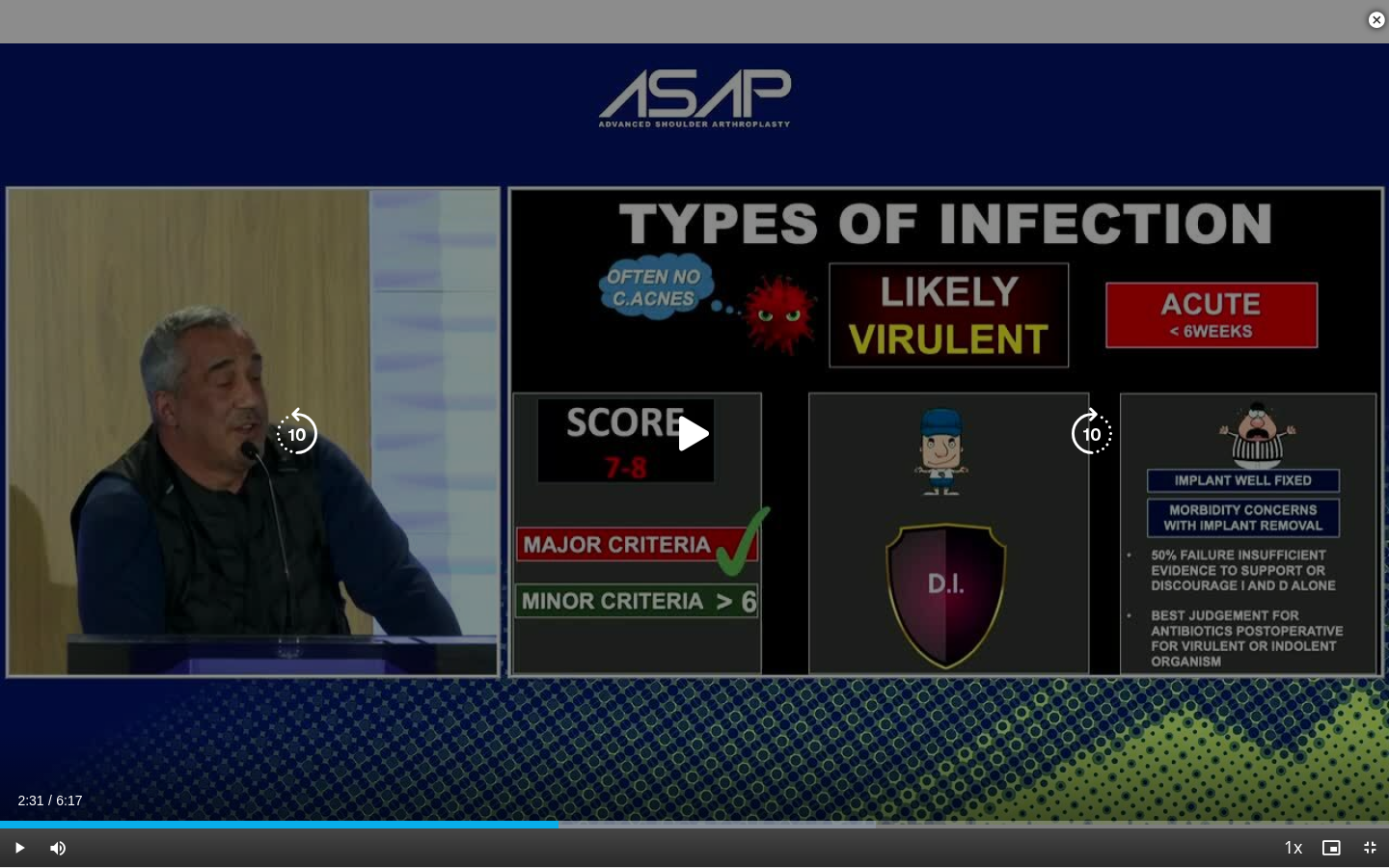 click on "20 seconds
Tap to unmute" at bounding box center [694, 433] 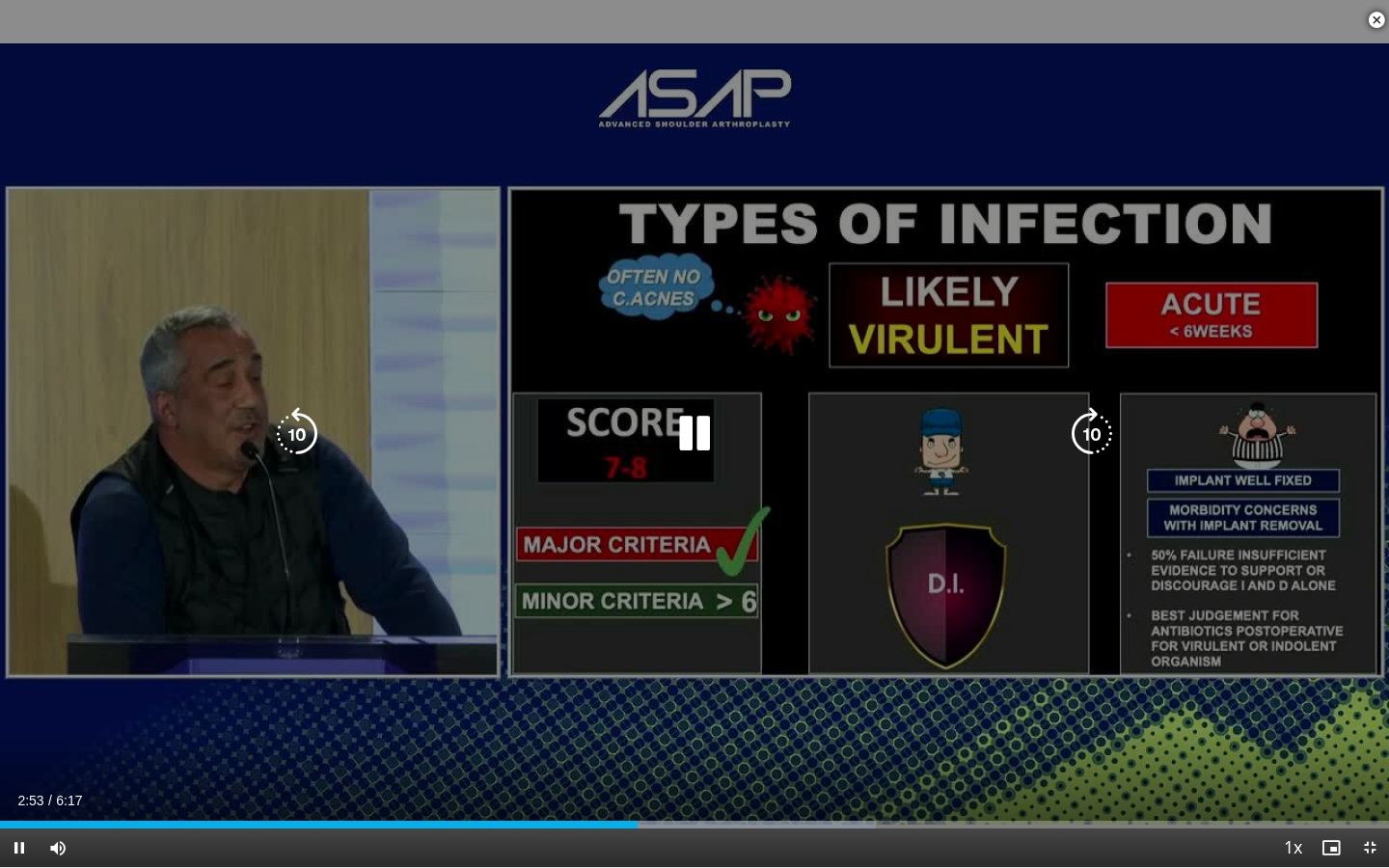 click on "20 seconds
Tap to unmute" at bounding box center [694, 433] 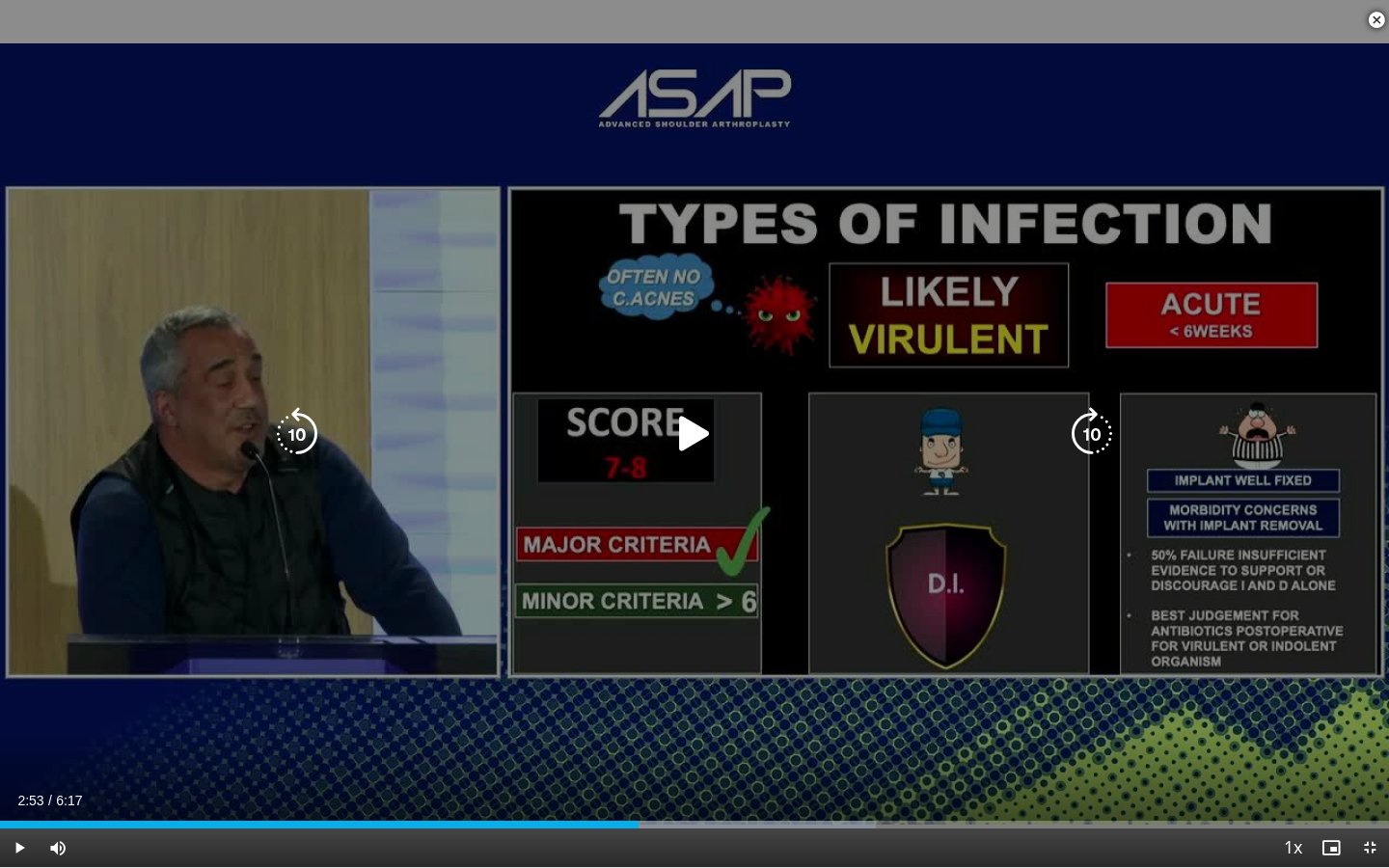 click on "20 seconds
Tap to unmute" at bounding box center (694, 433) 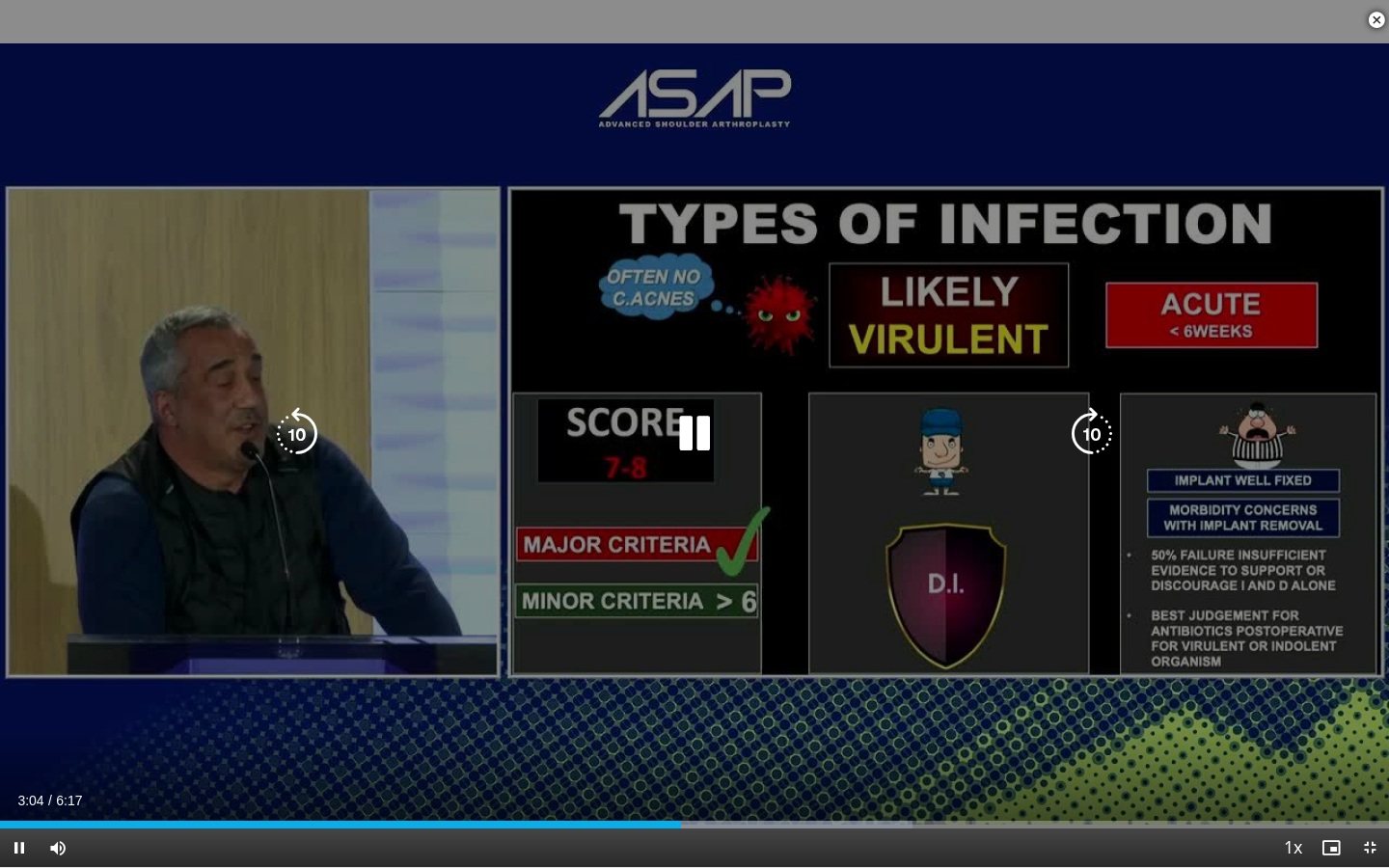 click on "20 seconds
Tap to unmute" at bounding box center [694, 433] 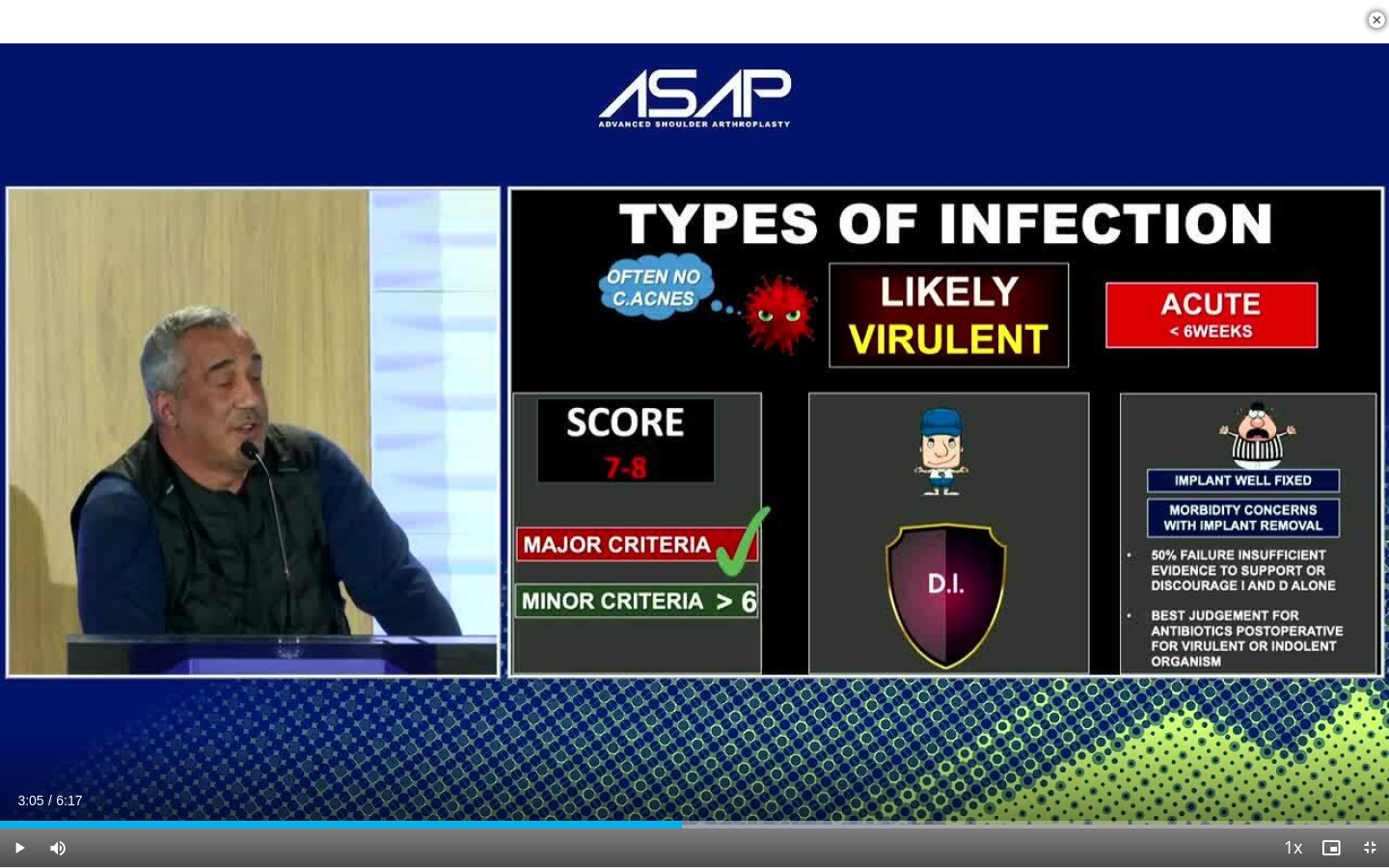 click on "20 seconds
Tap to unmute" at bounding box center [694, 433] 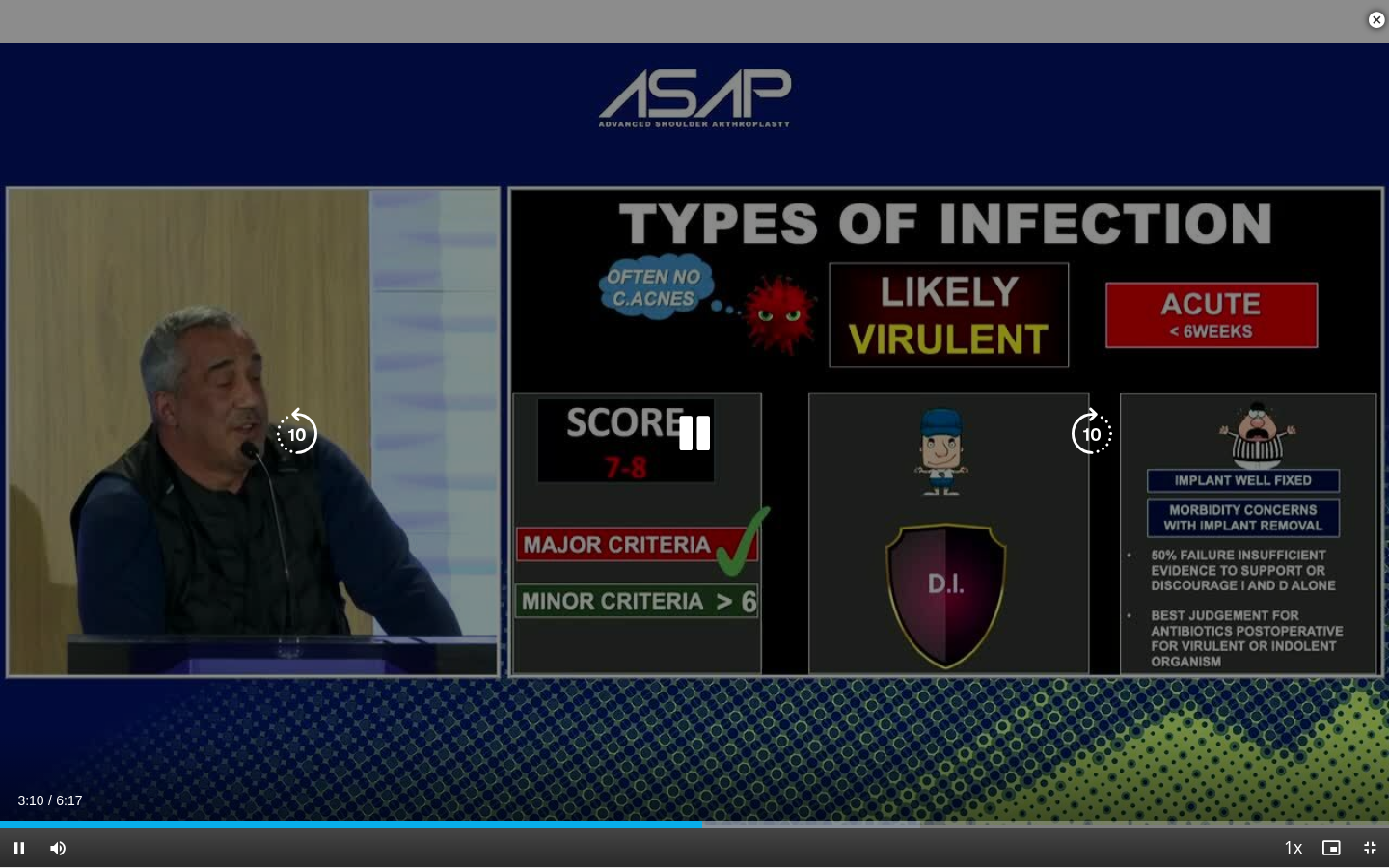 click on "20 seconds
Tap to unmute" at bounding box center [694, 433] 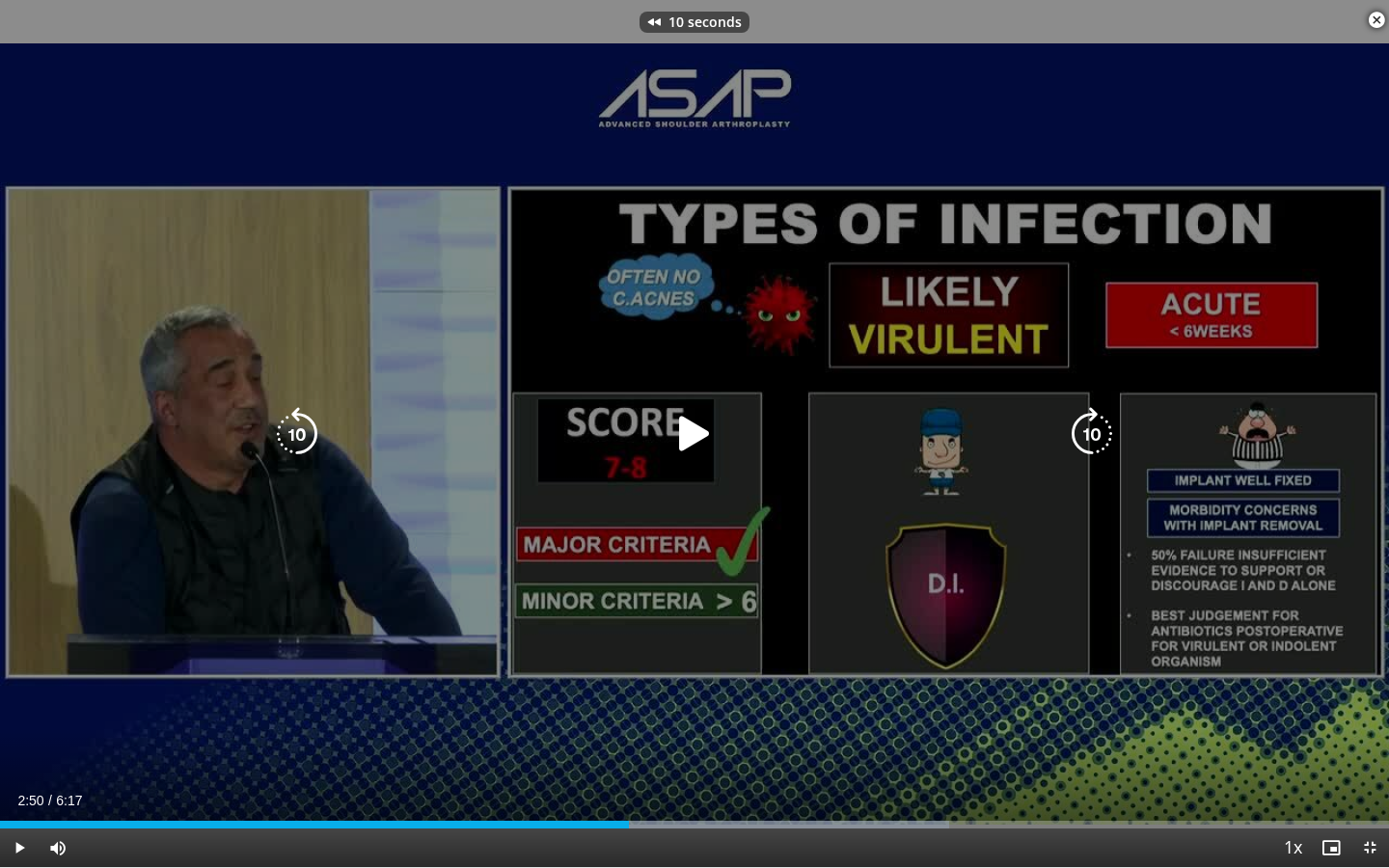 click on "10 seconds
Tap to unmute" at bounding box center [694, 433] 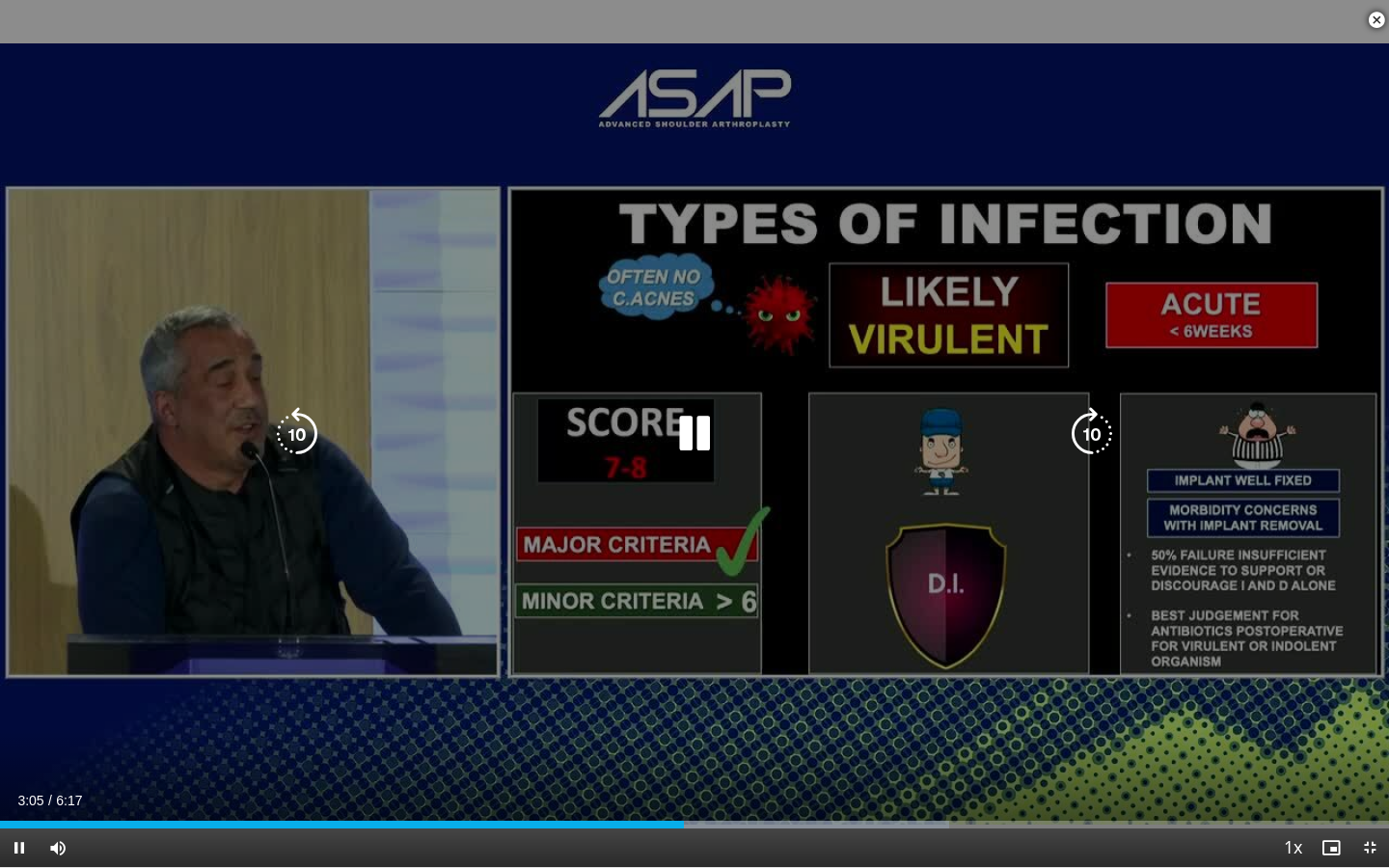 click on "10 seconds
Tap to unmute" at bounding box center (694, 433) 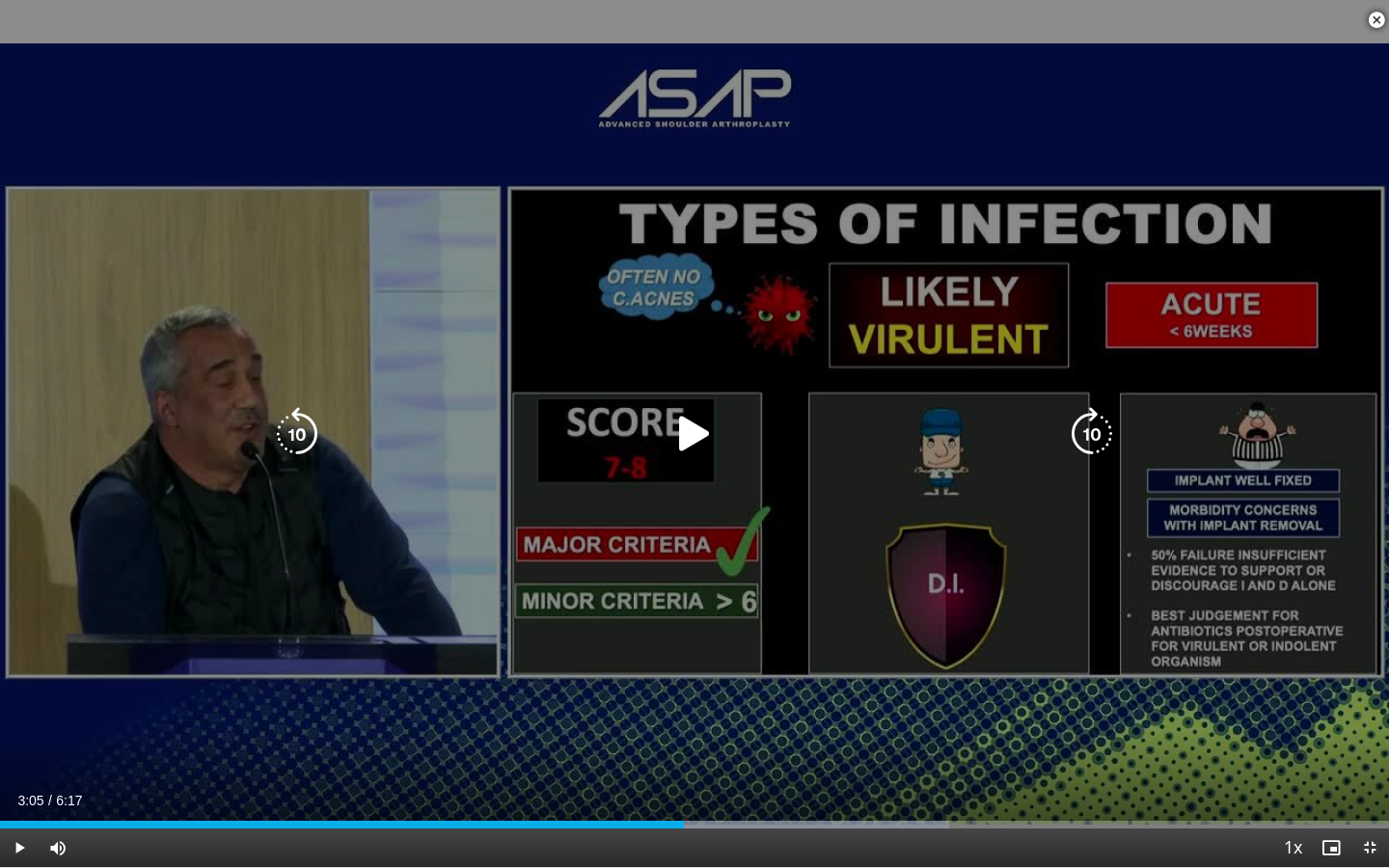 click on "10 seconds
Tap to unmute" at bounding box center [694, 433] 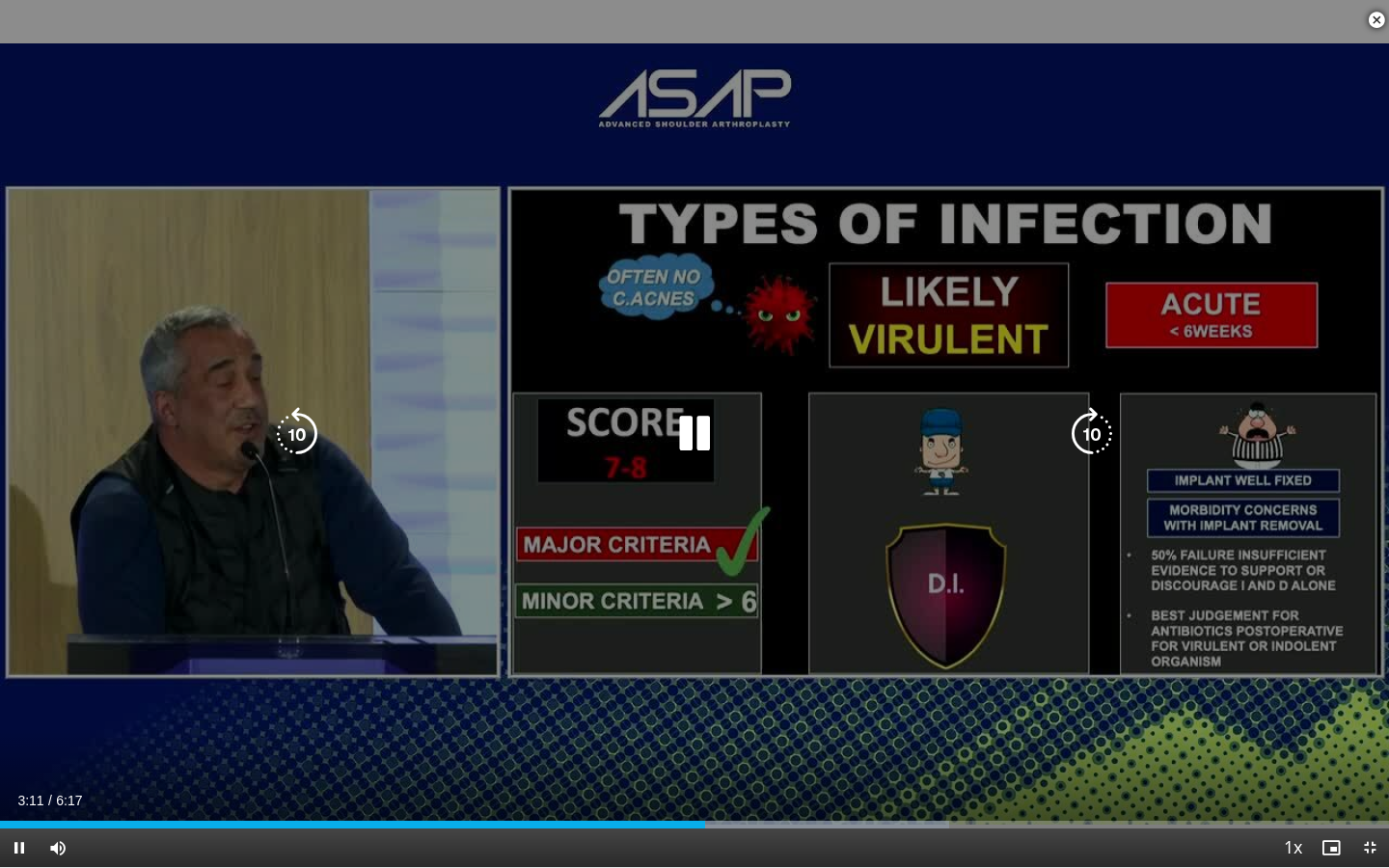 click on "10 seconds
Tap to unmute" at bounding box center [694, 433] 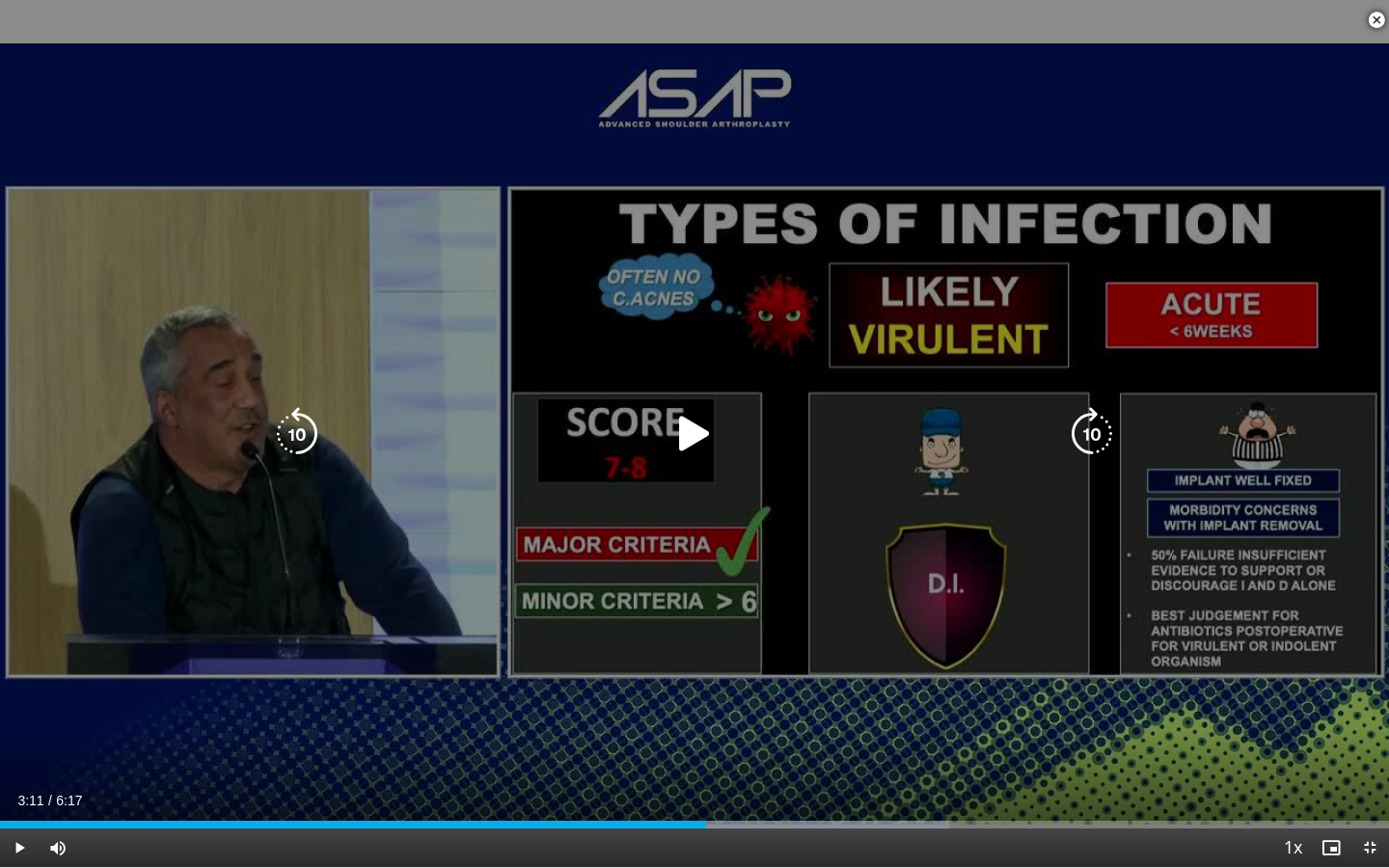 click on "10 seconds
Tap to unmute" at bounding box center (694, 433) 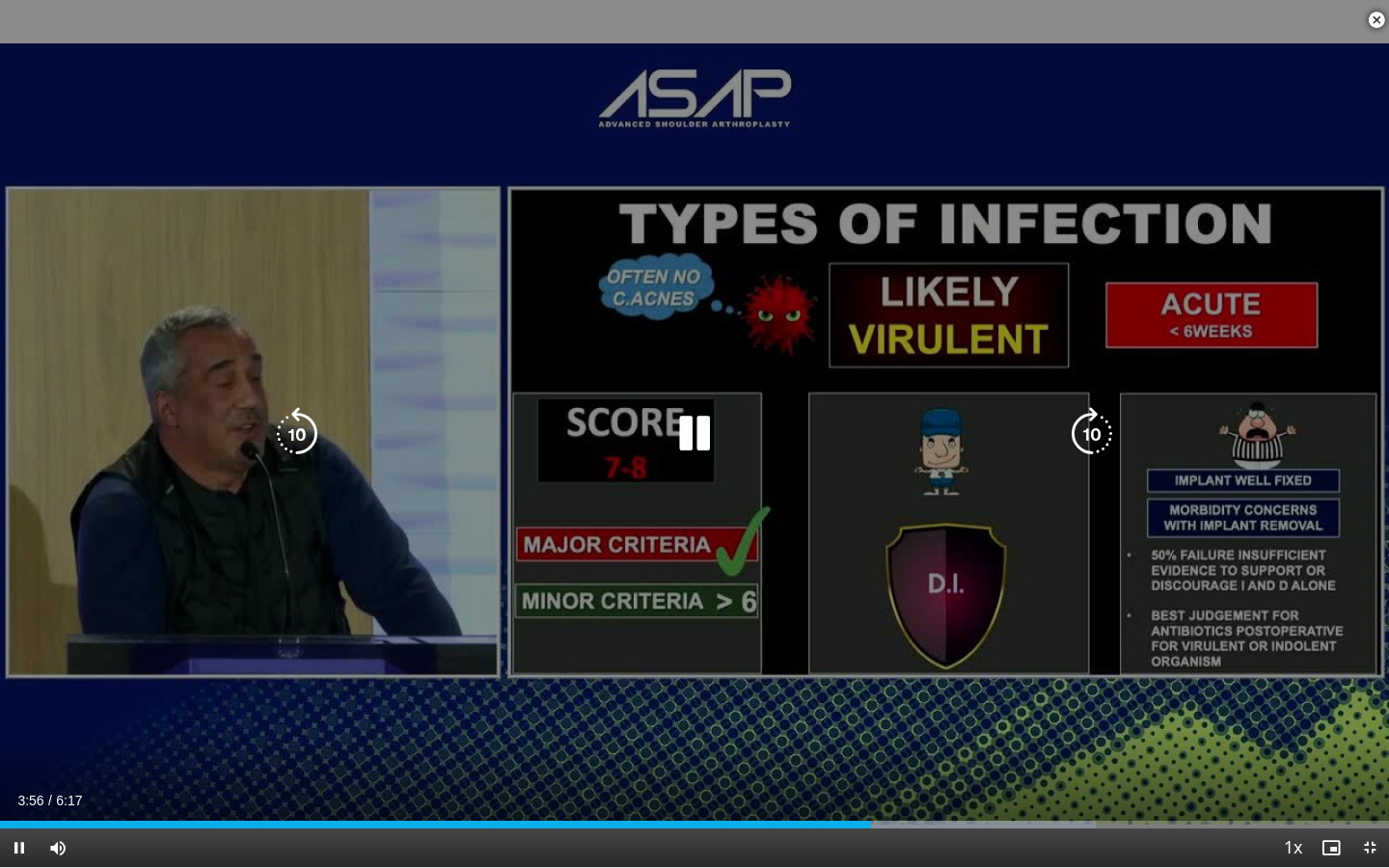 click on "10 seconds
Tap to unmute" at bounding box center [694, 433] 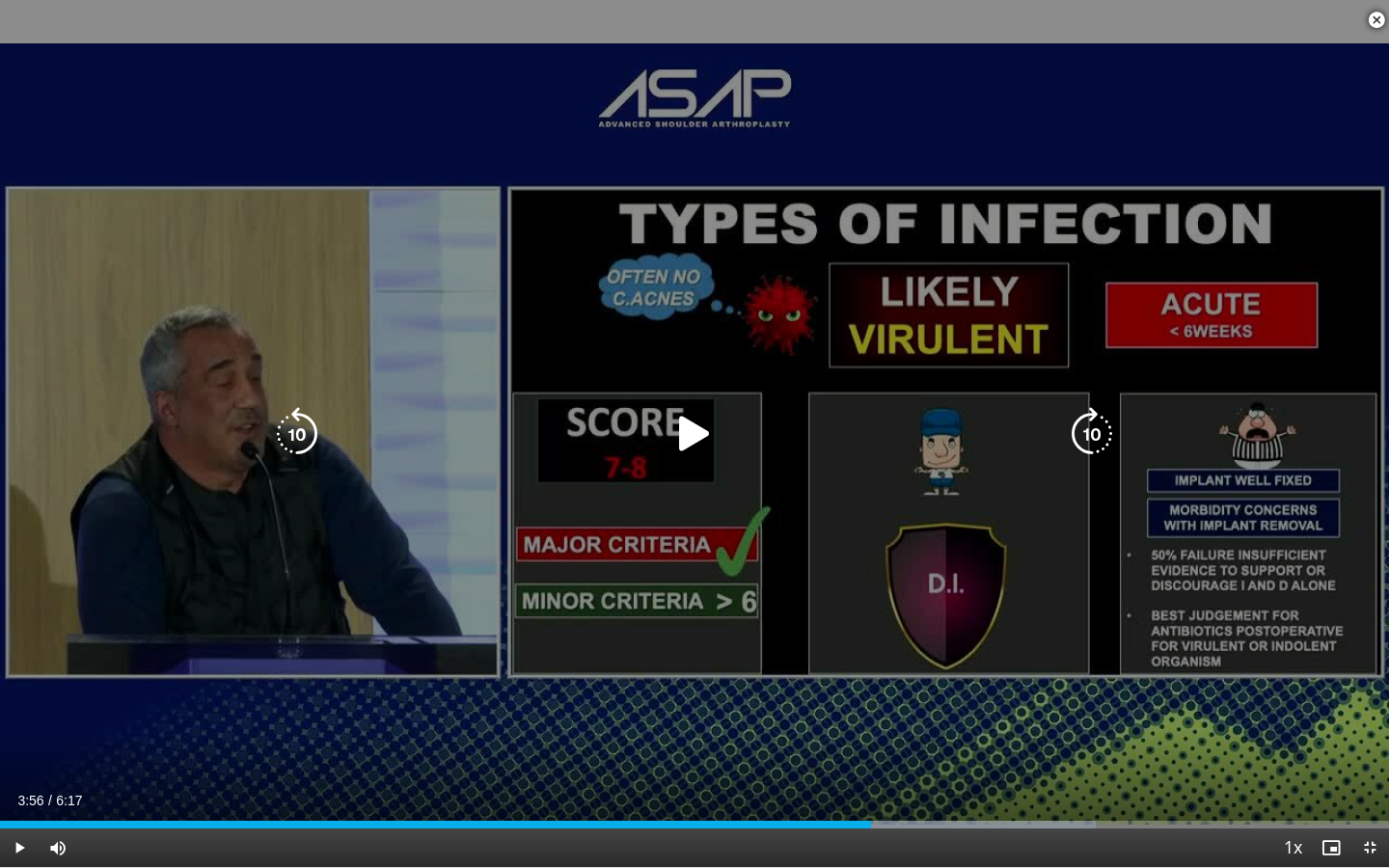 click on "10 seconds
Tap to unmute" at bounding box center (694, 433) 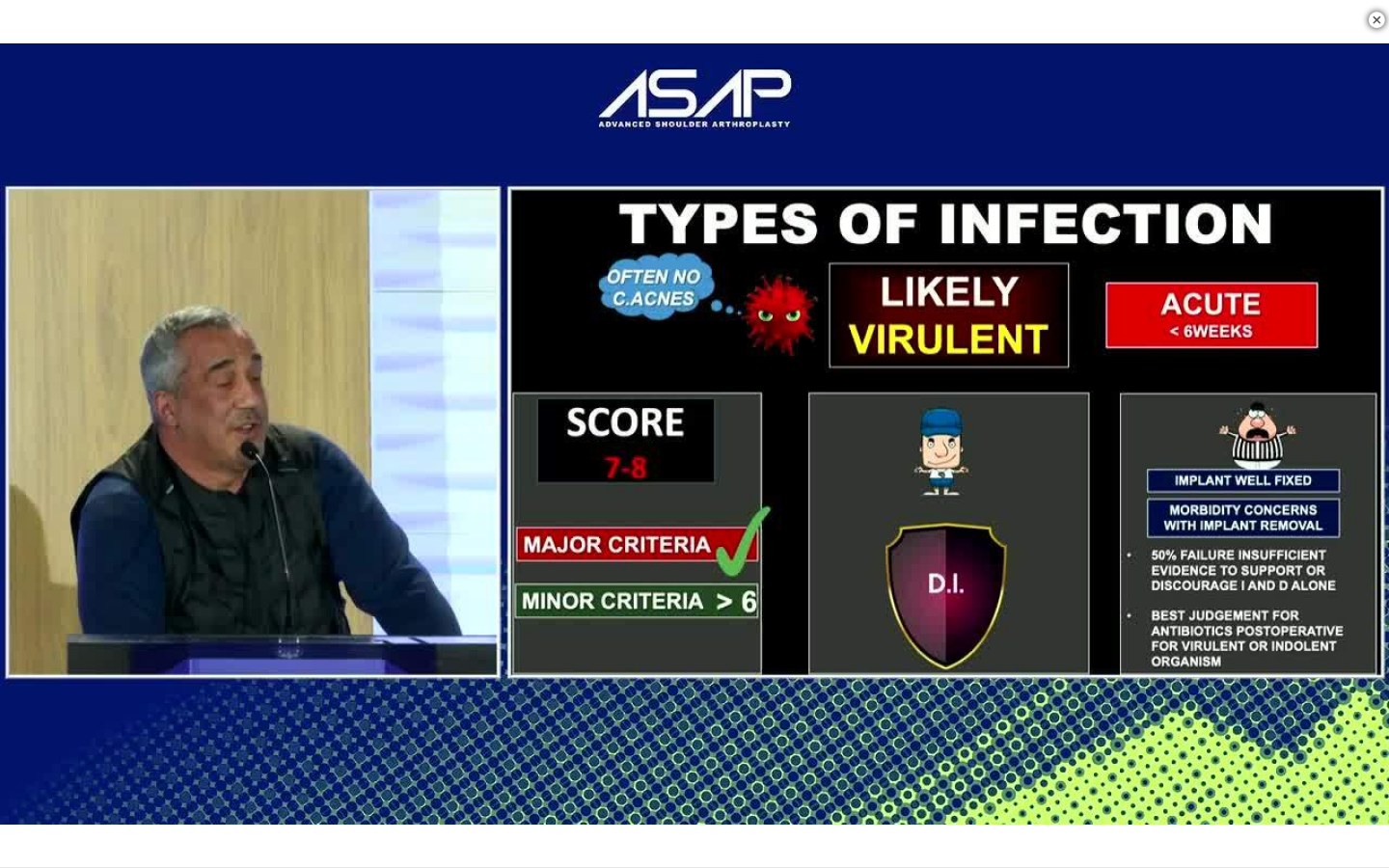 click on "10 seconds
Tap to unmute" at bounding box center [694, 433] 